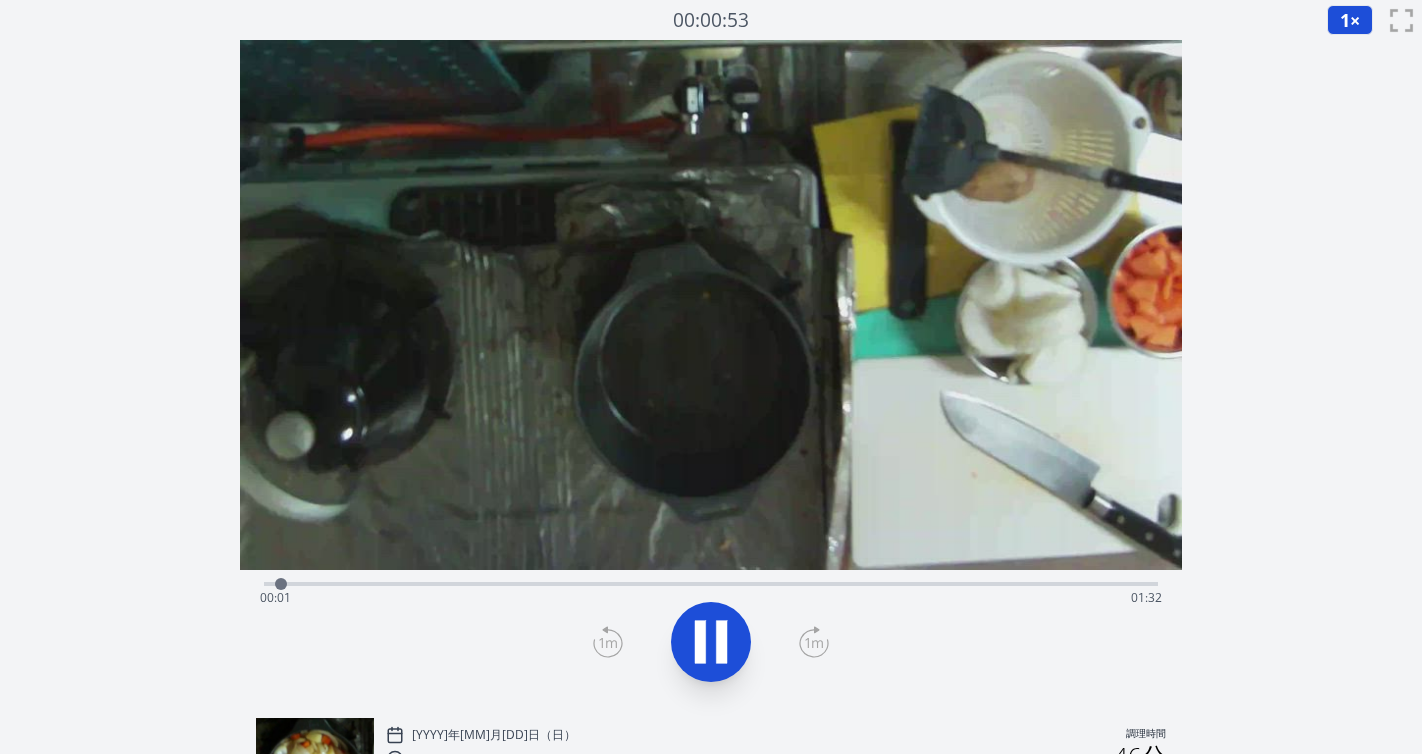 scroll, scrollTop: 0, scrollLeft: 0, axis: both 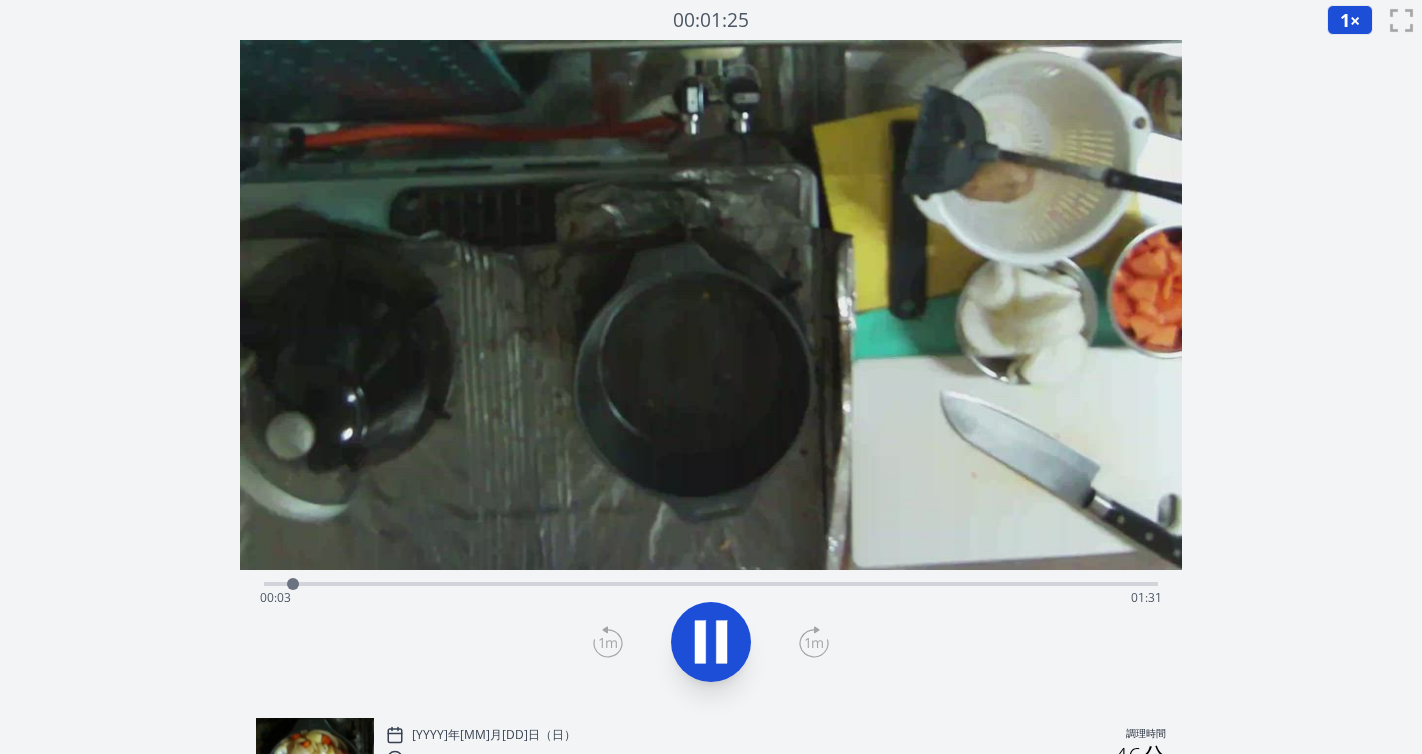 click on "経過時間: 00:03
残り時間: 01:31" at bounding box center [711, 598] 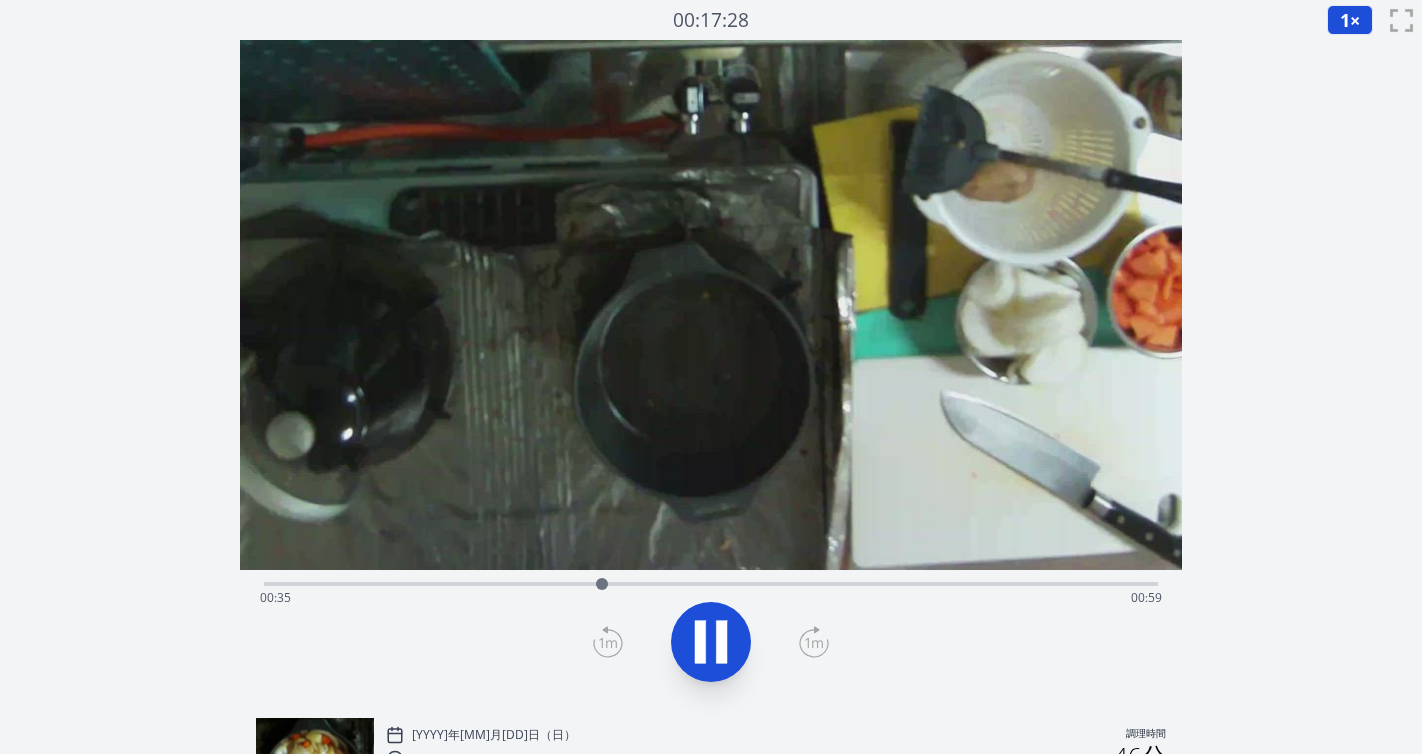 click on "経過時間: 00:35
残り時間: 00:59" at bounding box center [711, 598] 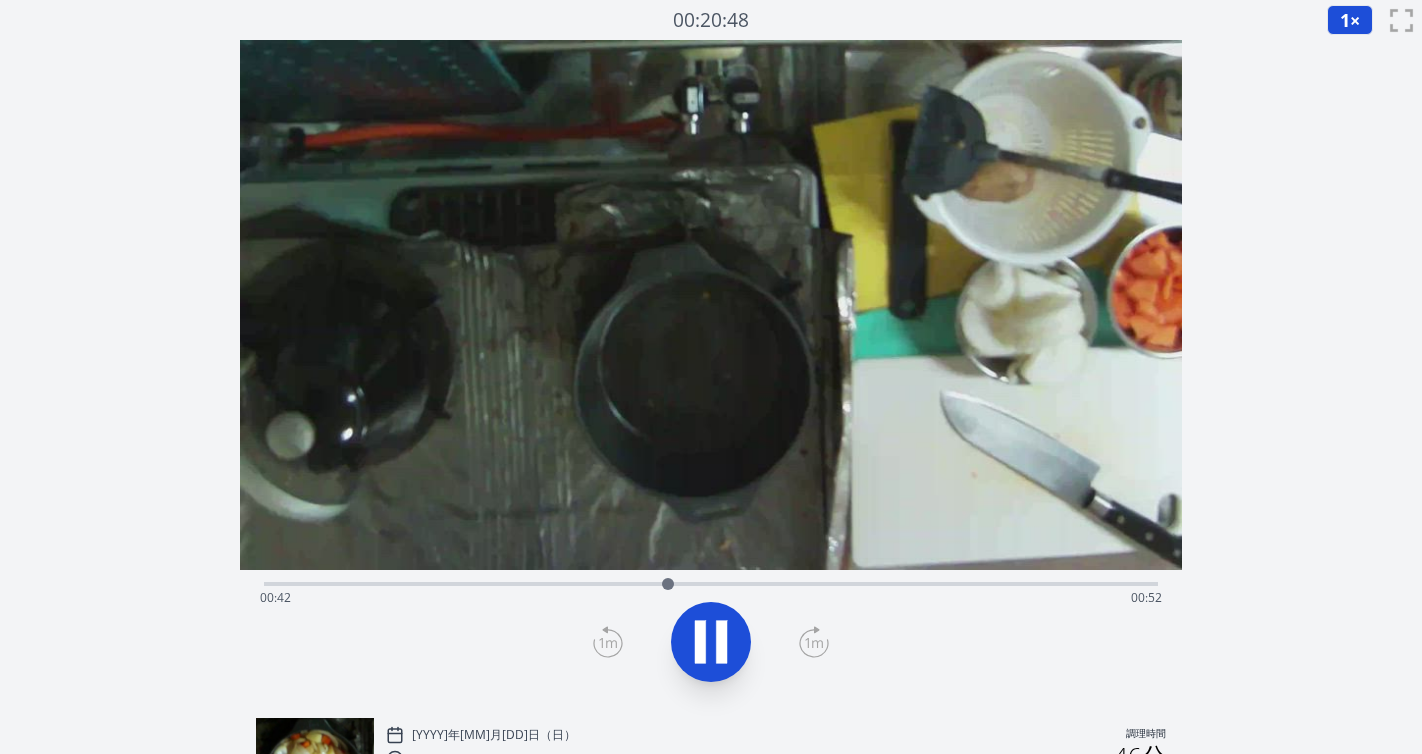 click on "経過時間: 00:42
残り時間: 00:52" at bounding box center (711, 598) 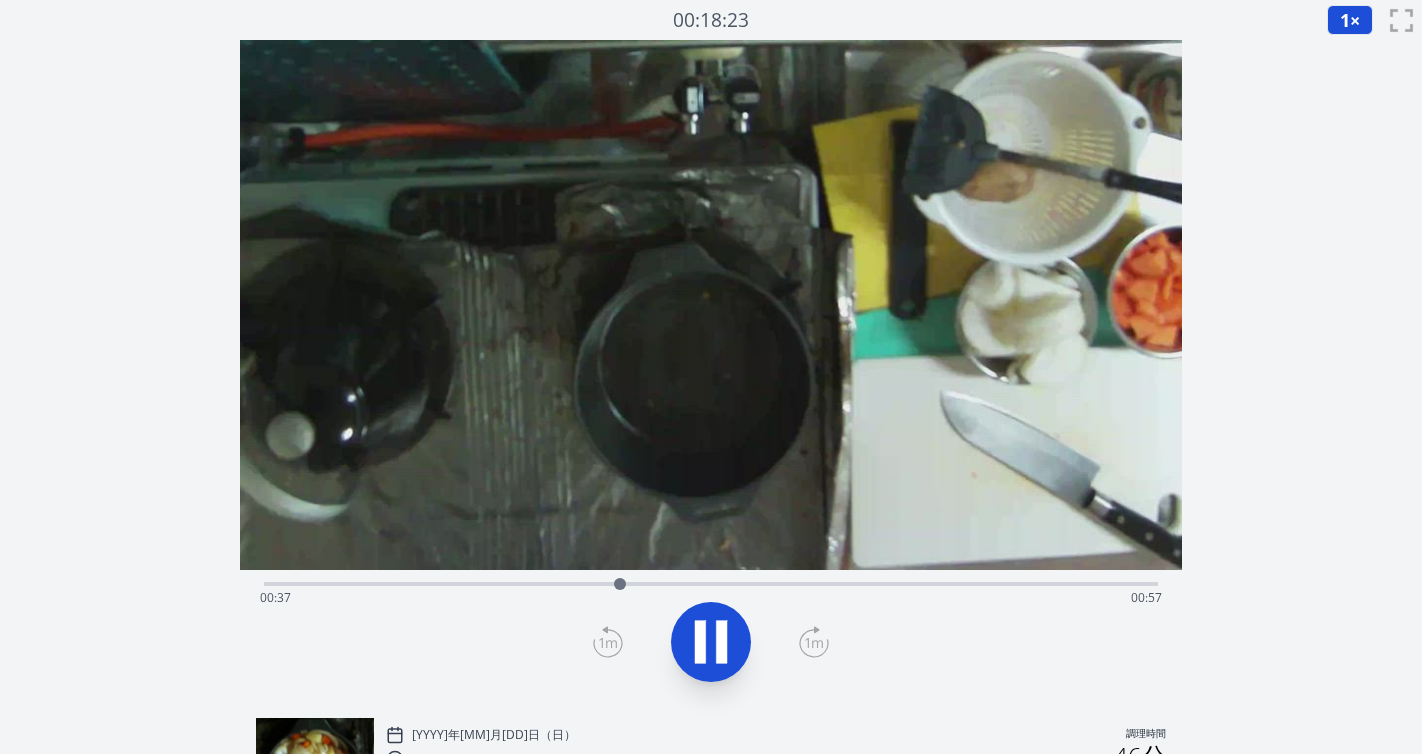 click on "経過時間: 00:37
残り時間: 00:57" at bounding box center [711, 582] 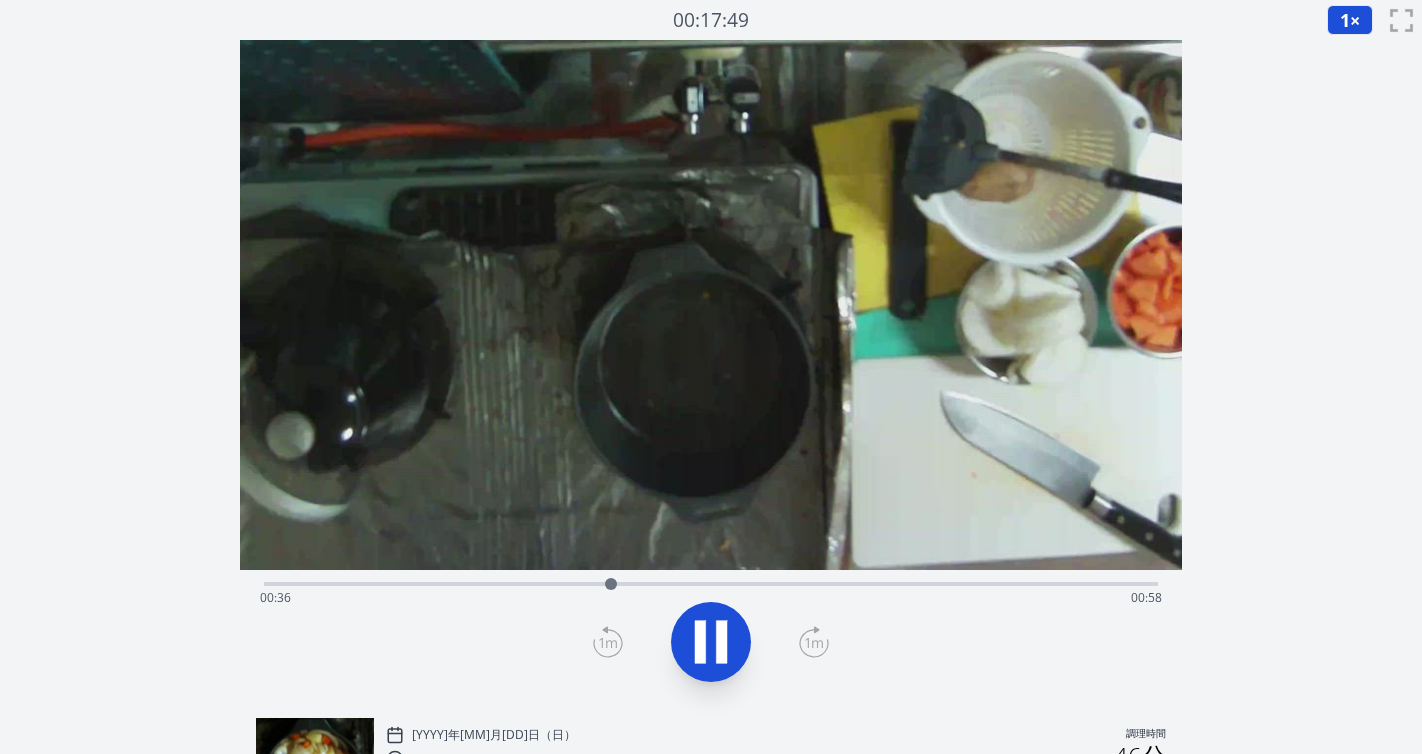 click 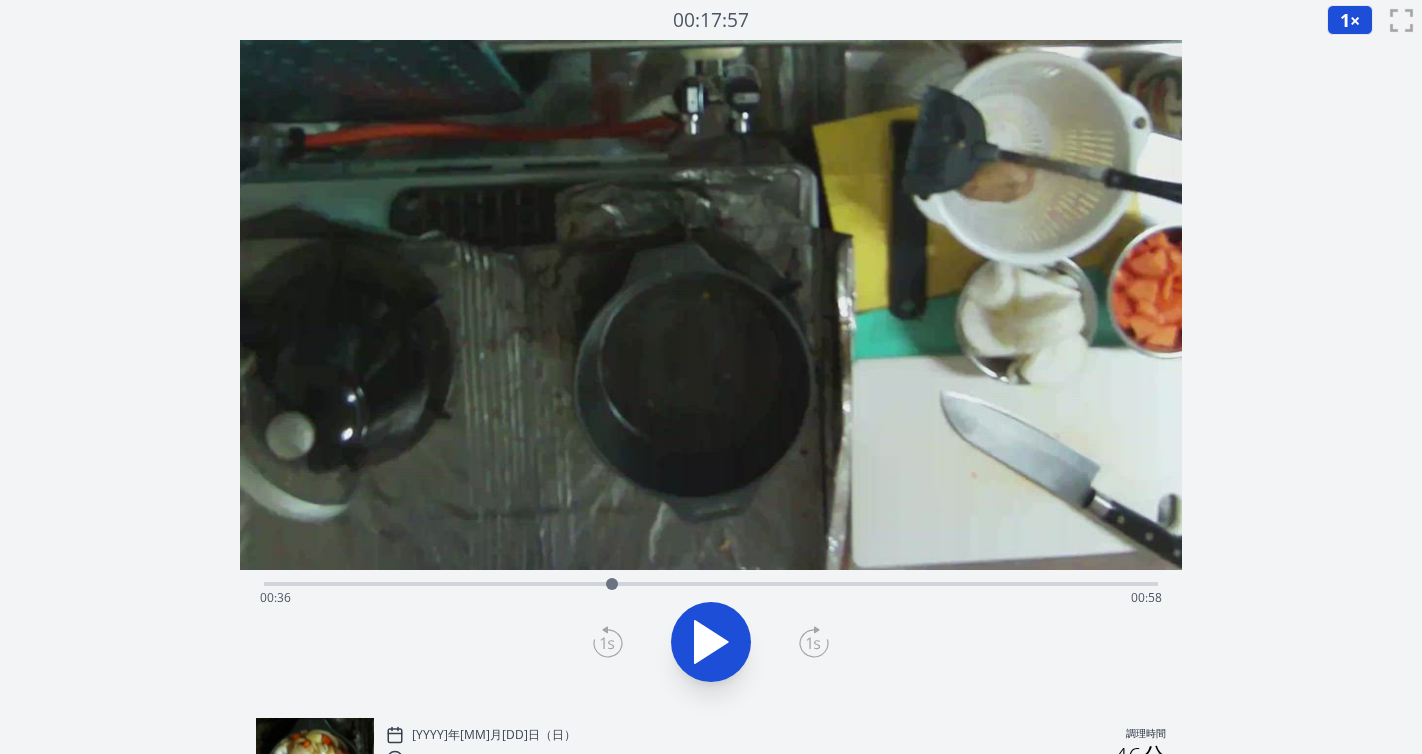 click 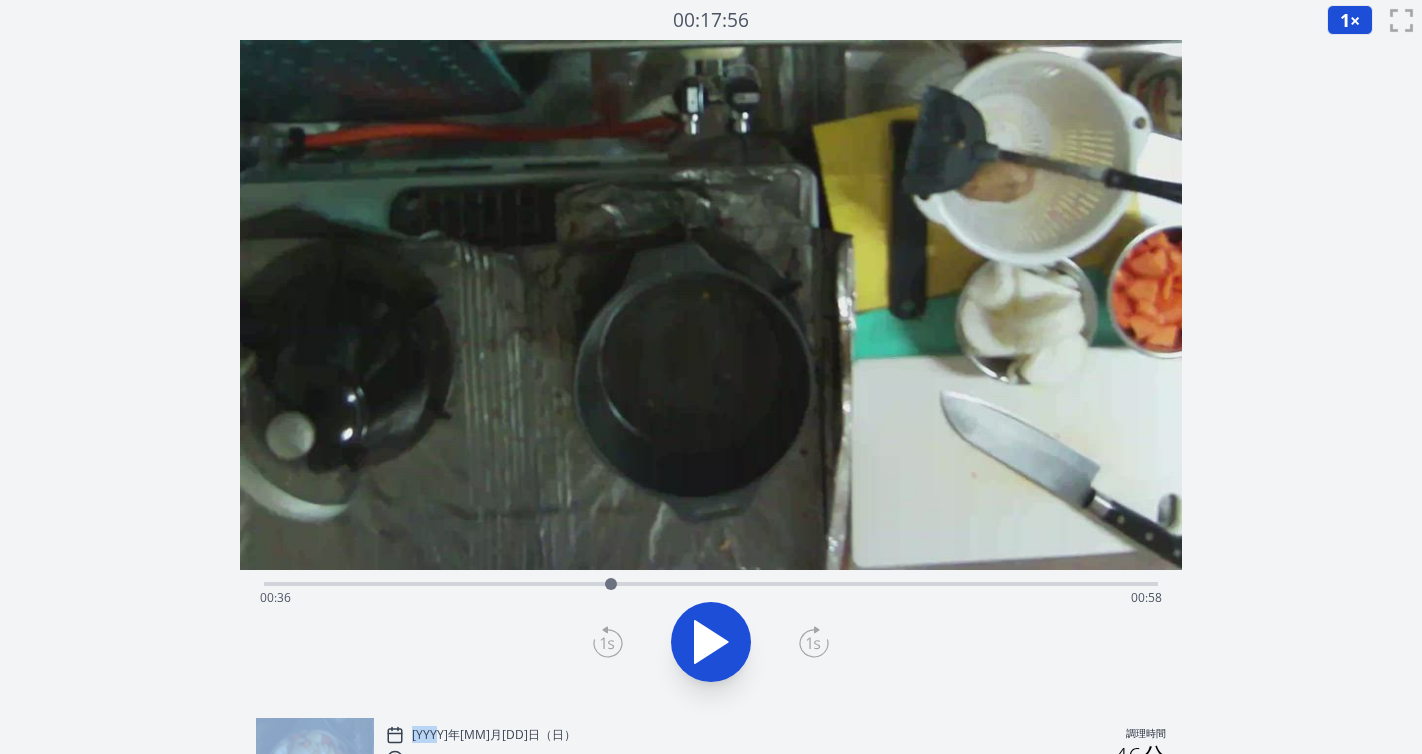 click 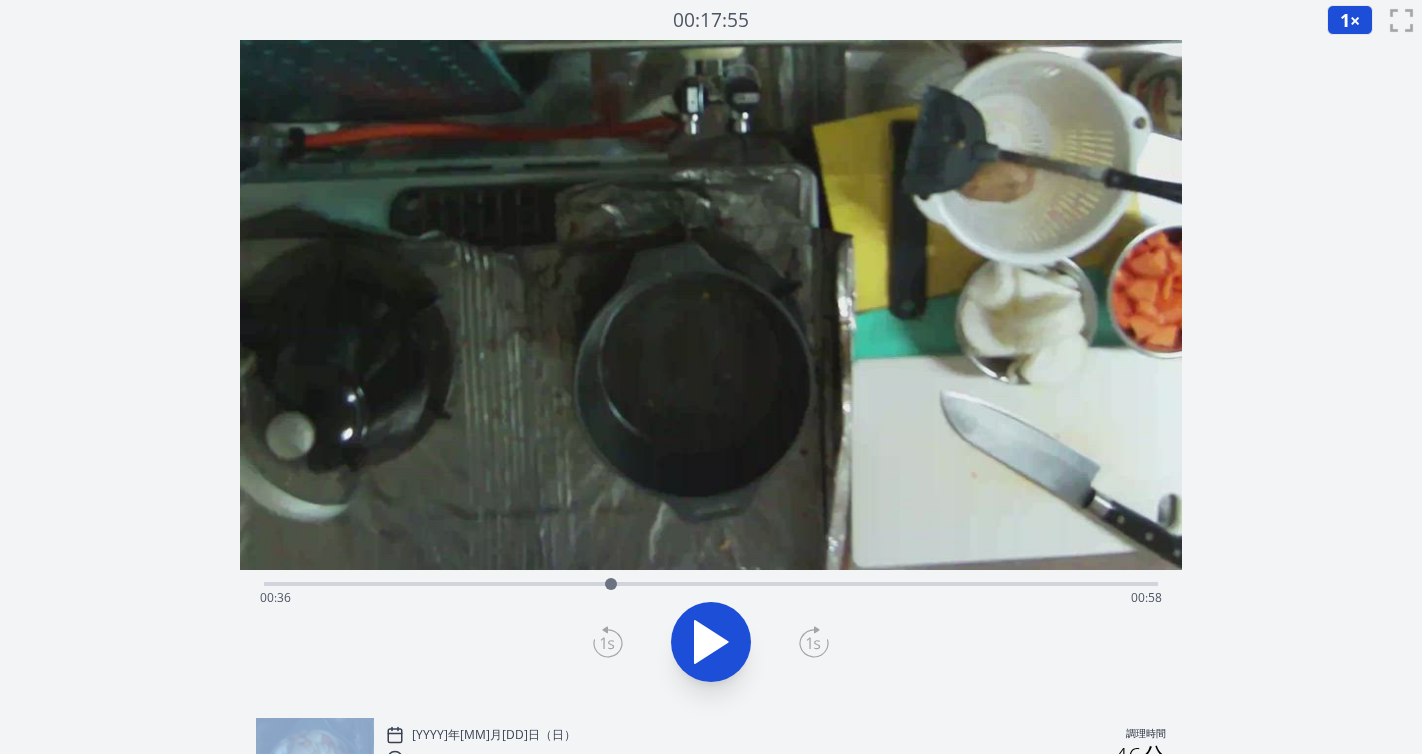 click 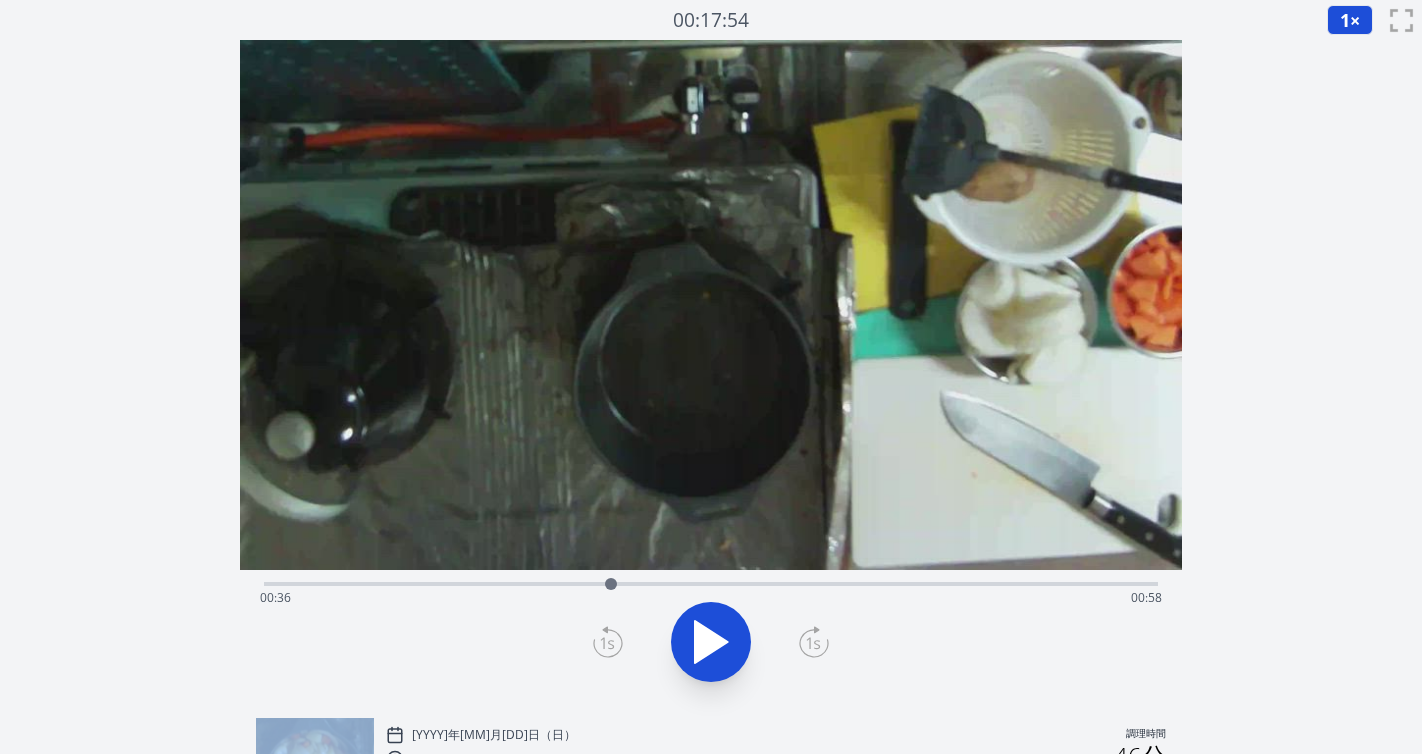 click 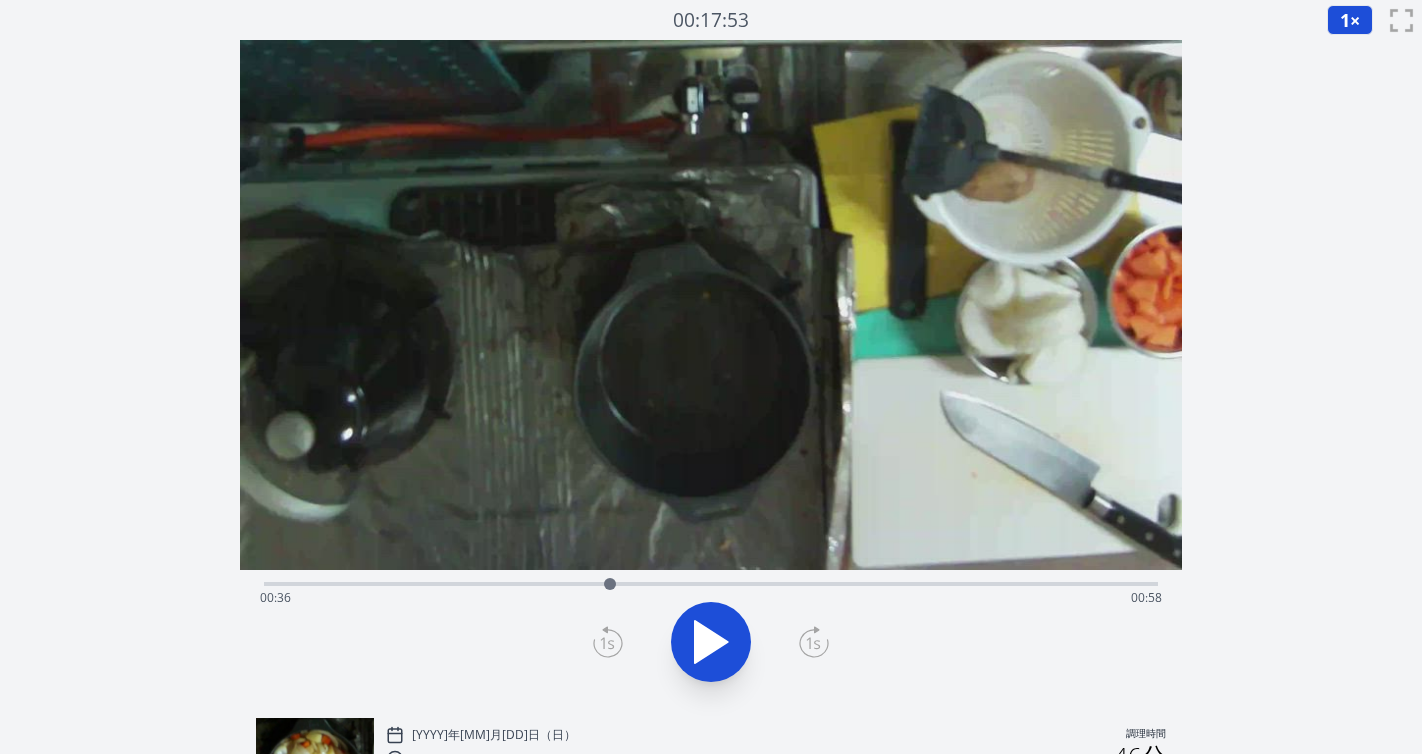 click on "経過時間: 00:36
残り時間: 00:58" at bounding box center (711, 598) 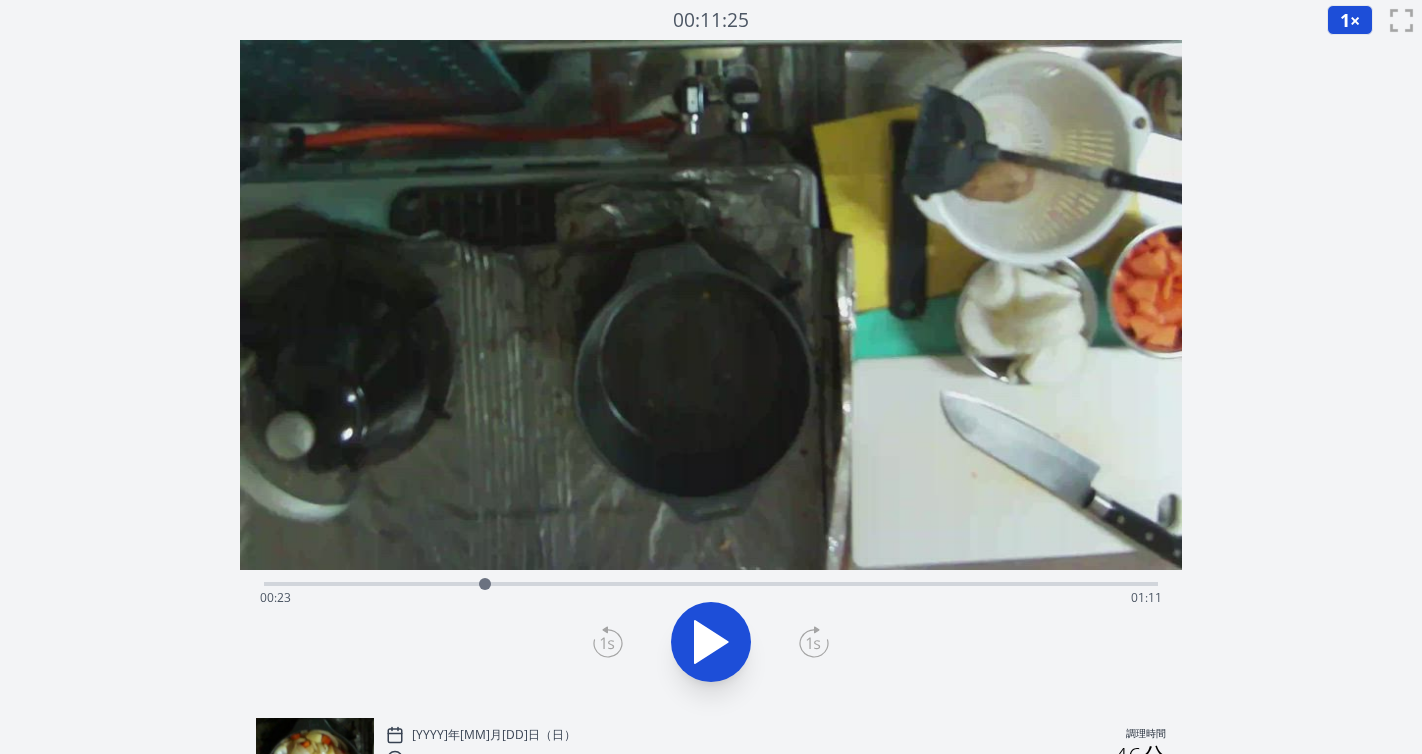 click on "経過時間: 00:23
残り時間: 01:11" at bounding box center [711, 598] 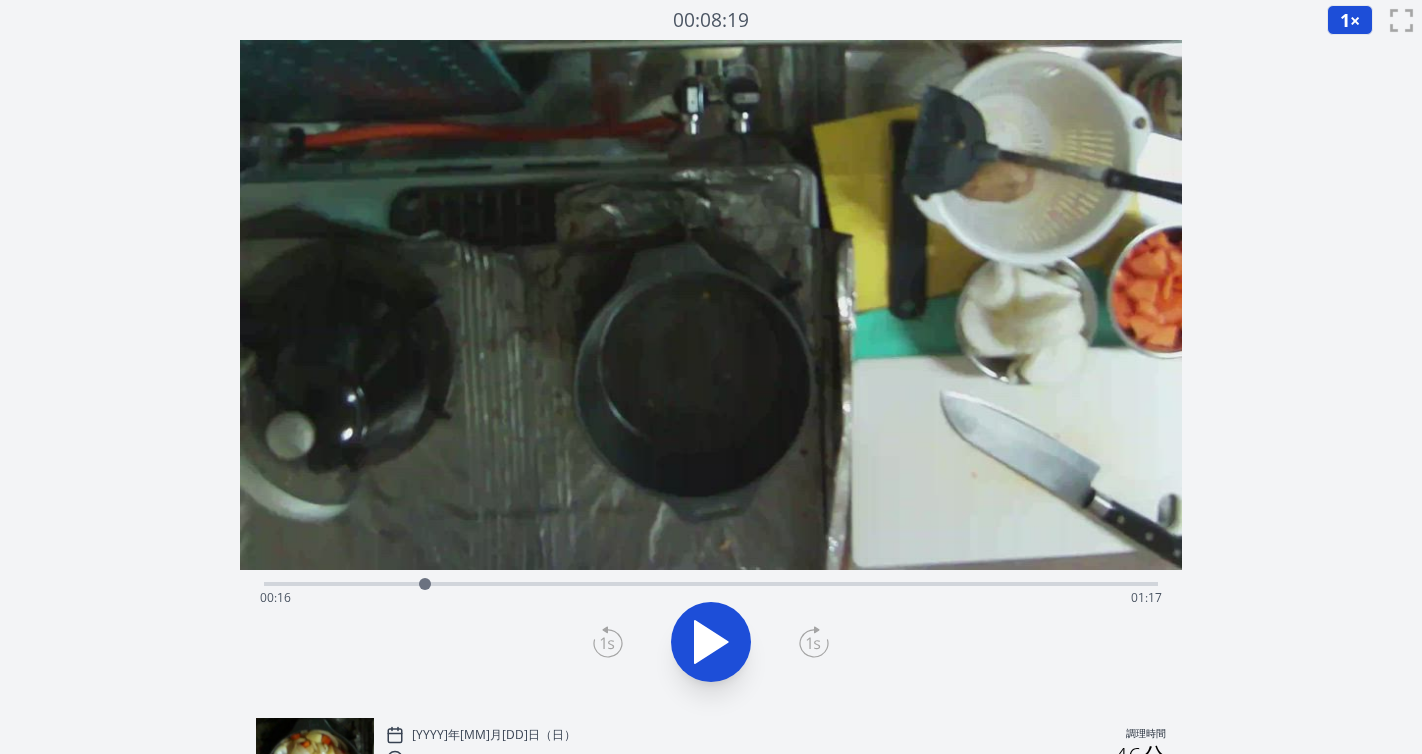 click on "経過時間: 00:16
残り時間: 01:17" at bounding box center [711, 598] 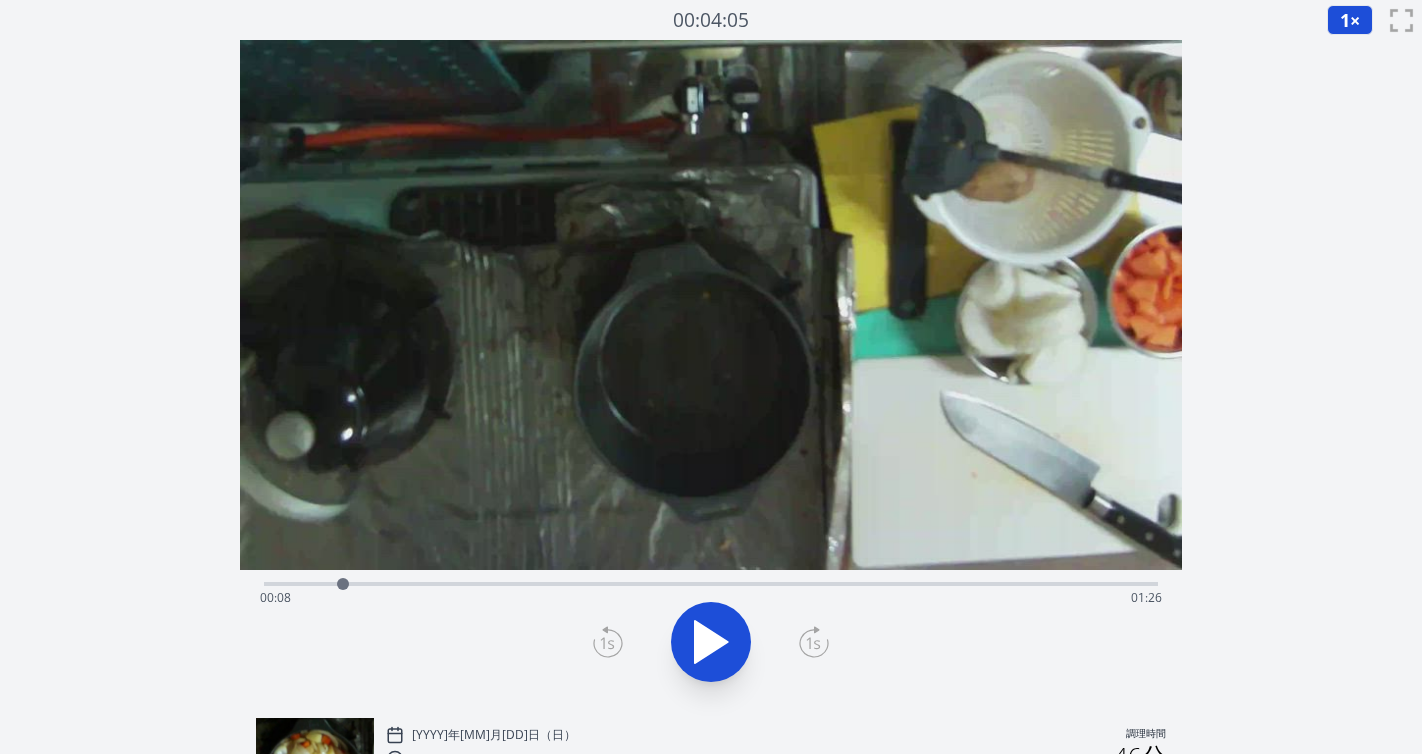 click on "経過時間: 00:08
残り時間: 01:26" at bounding box center [711, 598] 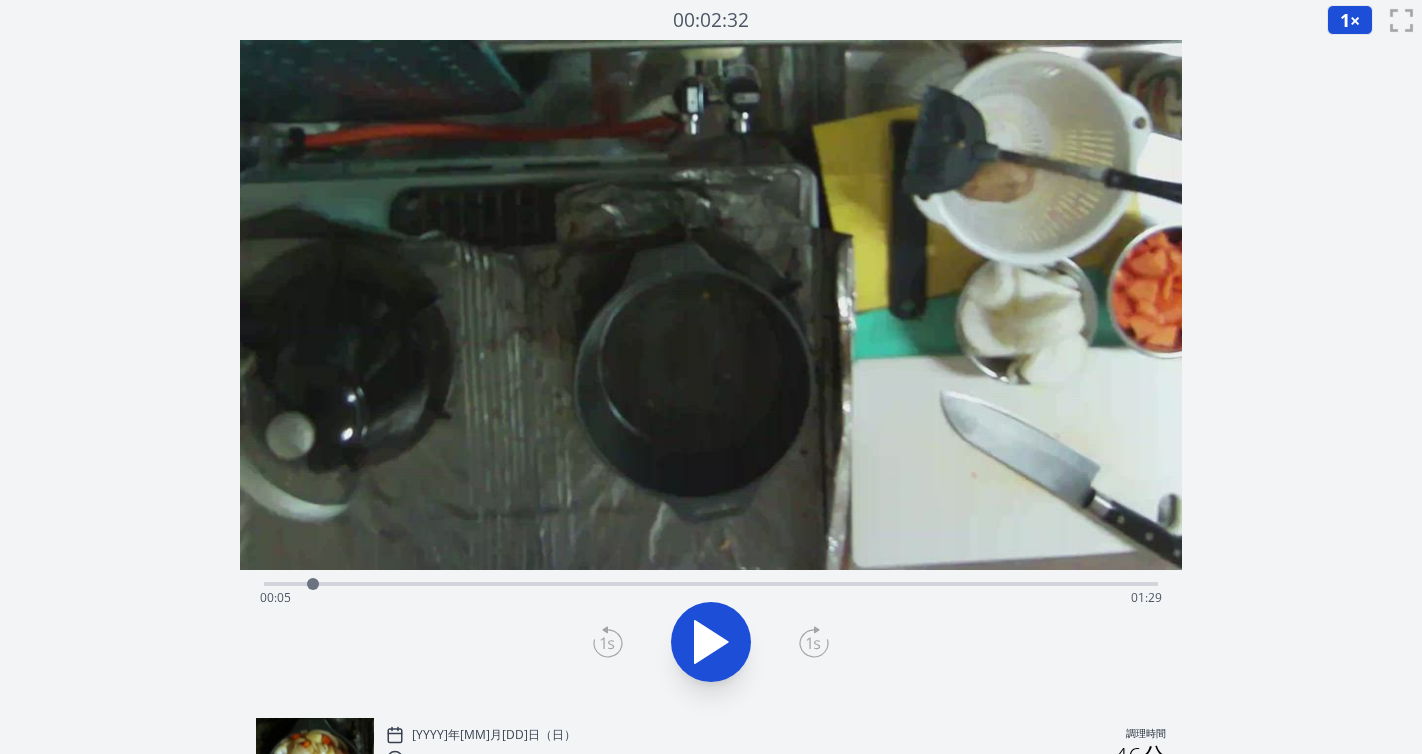 click on "経過時間: 00:05
残り時間: 01:29" at bounding box center [711, 598] 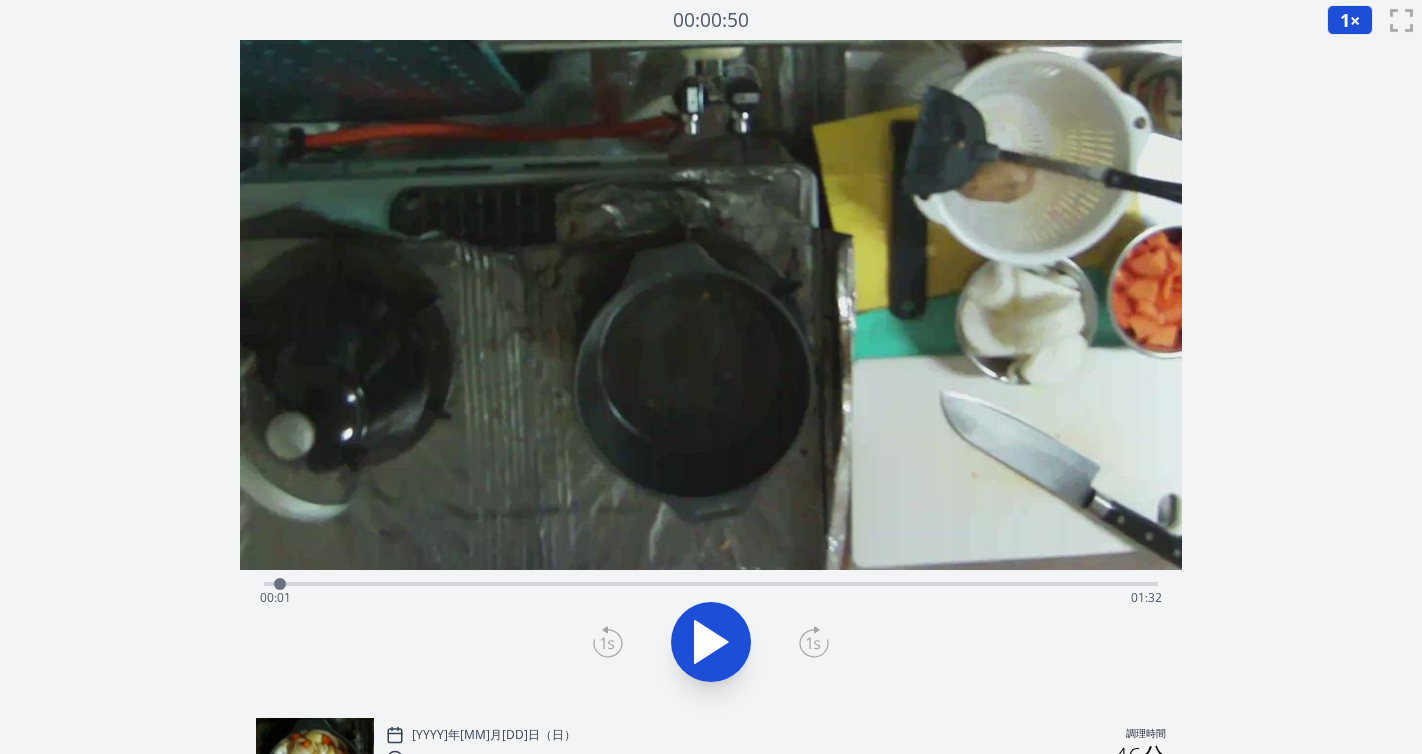 click on "経過時間: 00:01
残り時間: 01:32" at bounding box center [711, 598] 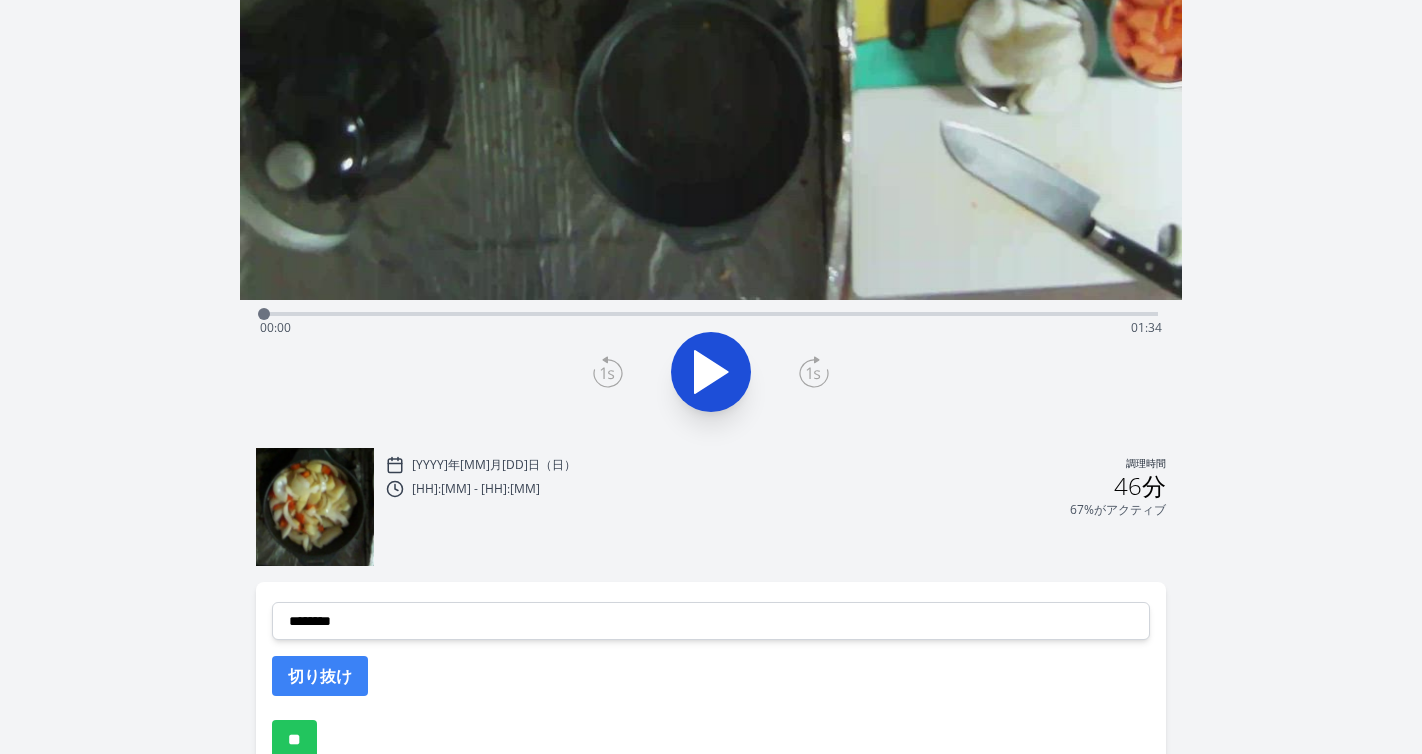 scroll, scrollTop: 302, scrollLeft: 0, axis: vertical 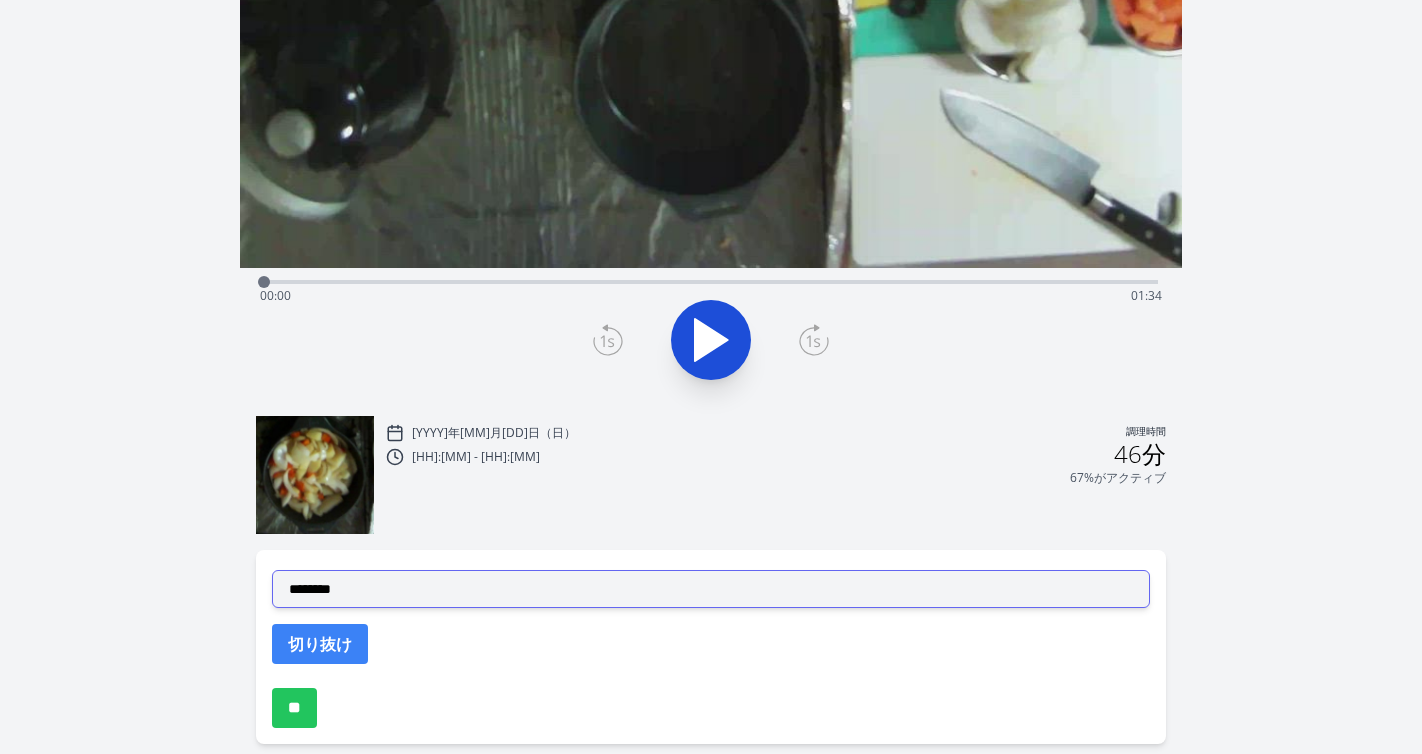 click on "**********" at bounding box center [711, 589] 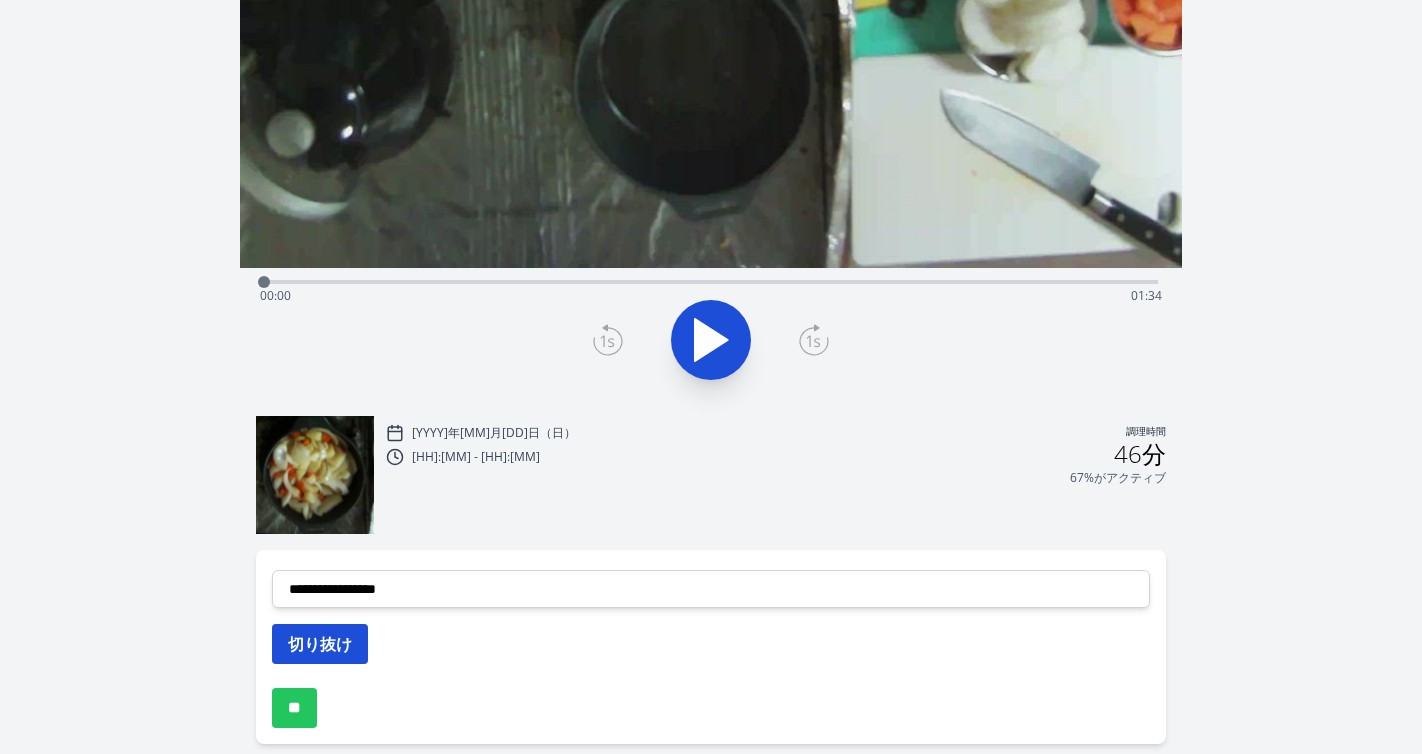 click on "切り抜け" at bounding box center [320, 644] 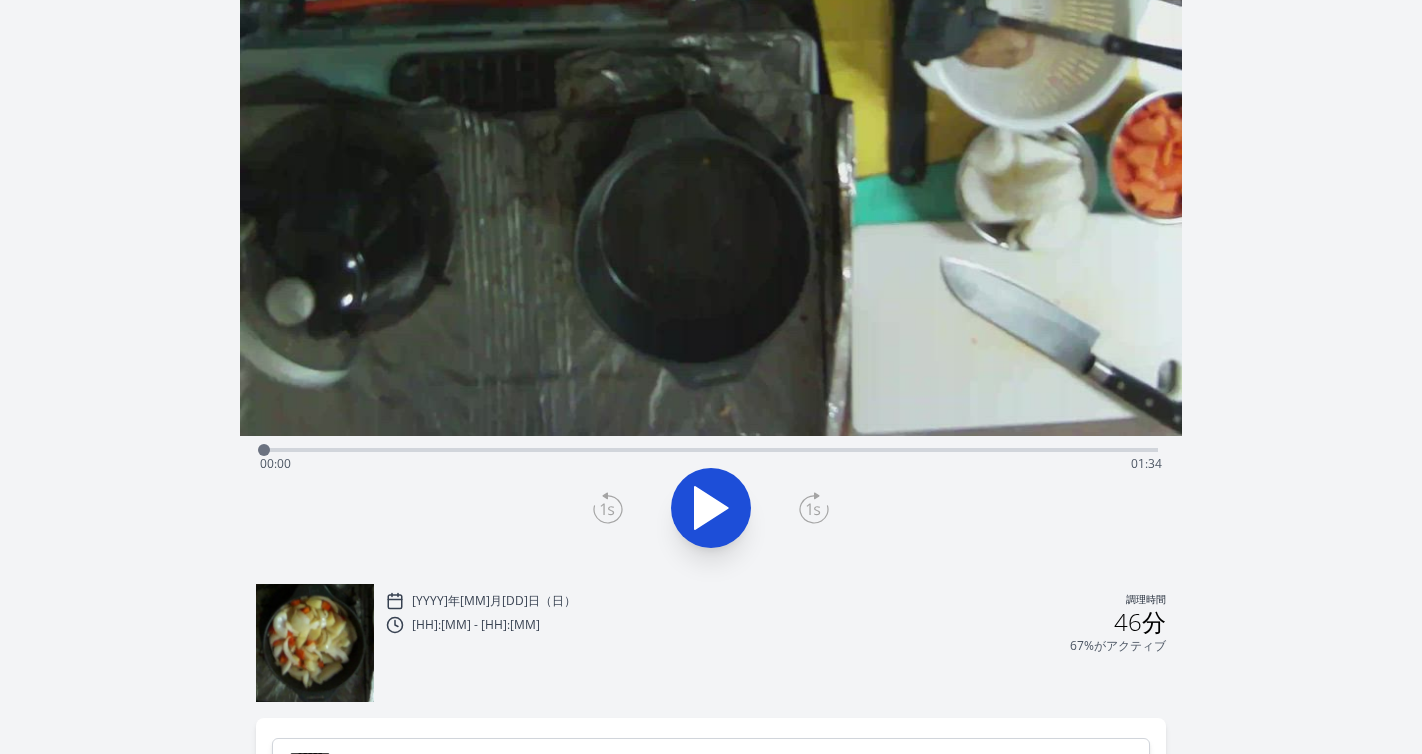 scroll, scrollTop: 133, scrollLeft: 0, axis: vertical 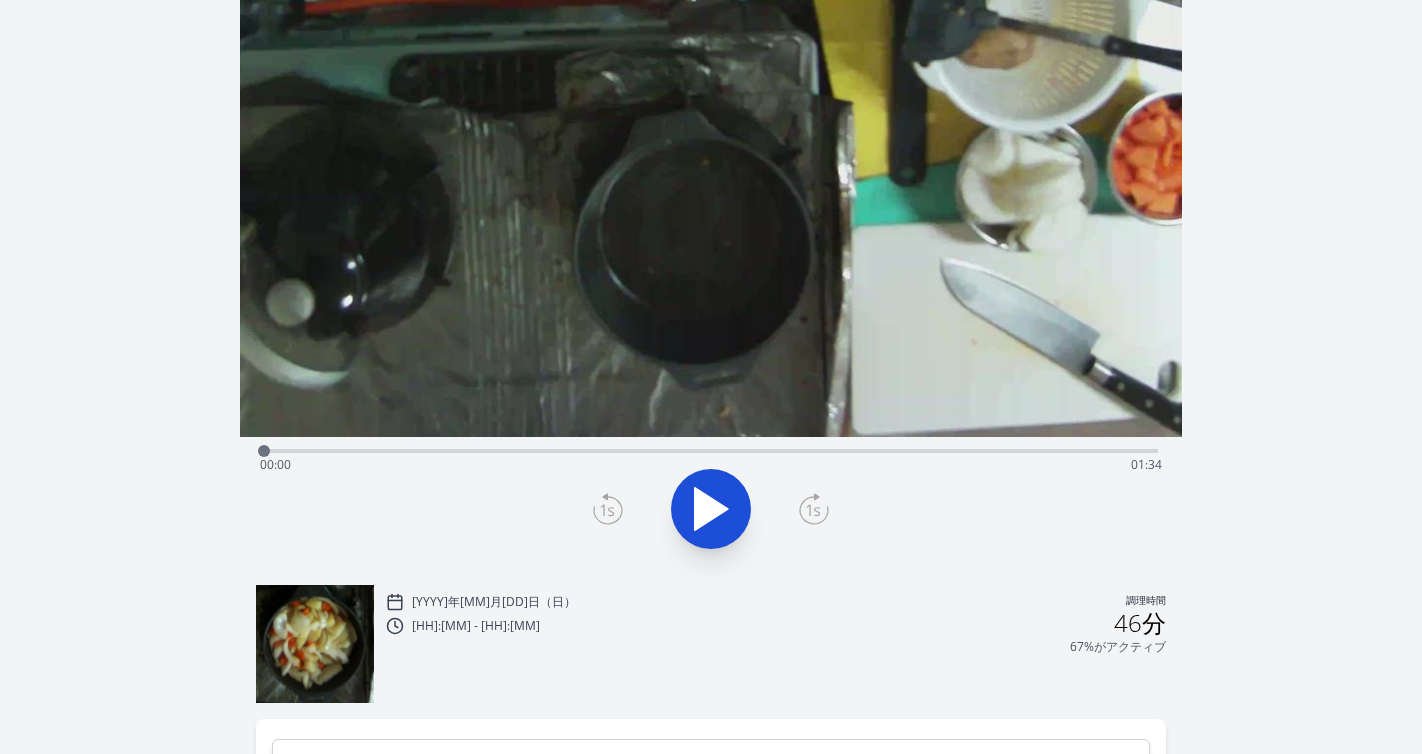 click on "経過時間: 00:00
残り時間: 01:34" at bounding box center [711, 465] 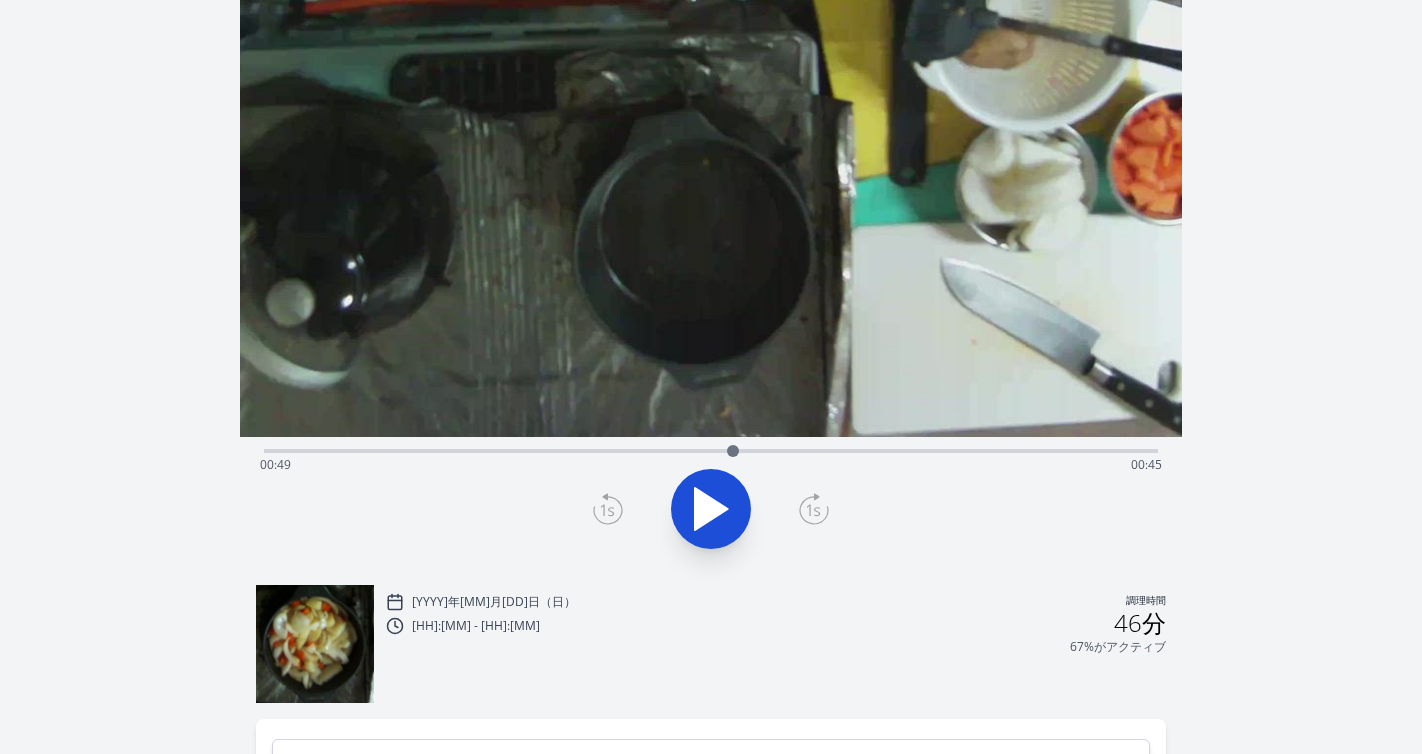 click on "経過時間: 00:49
残り時間: 00:45" at bounding box center [711, 465] 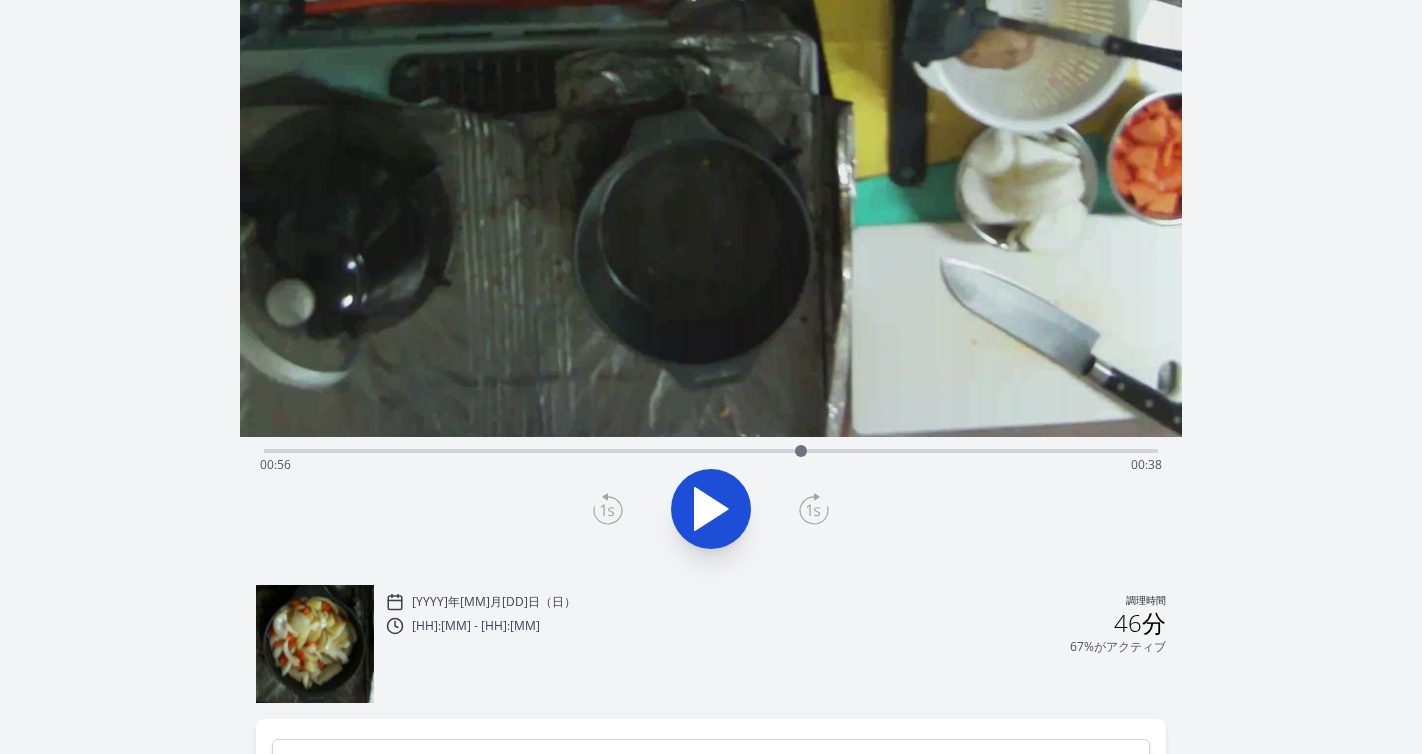 click on "経過時間: 00:56
残り時間: 00:38" at bounding box center [711, 449] 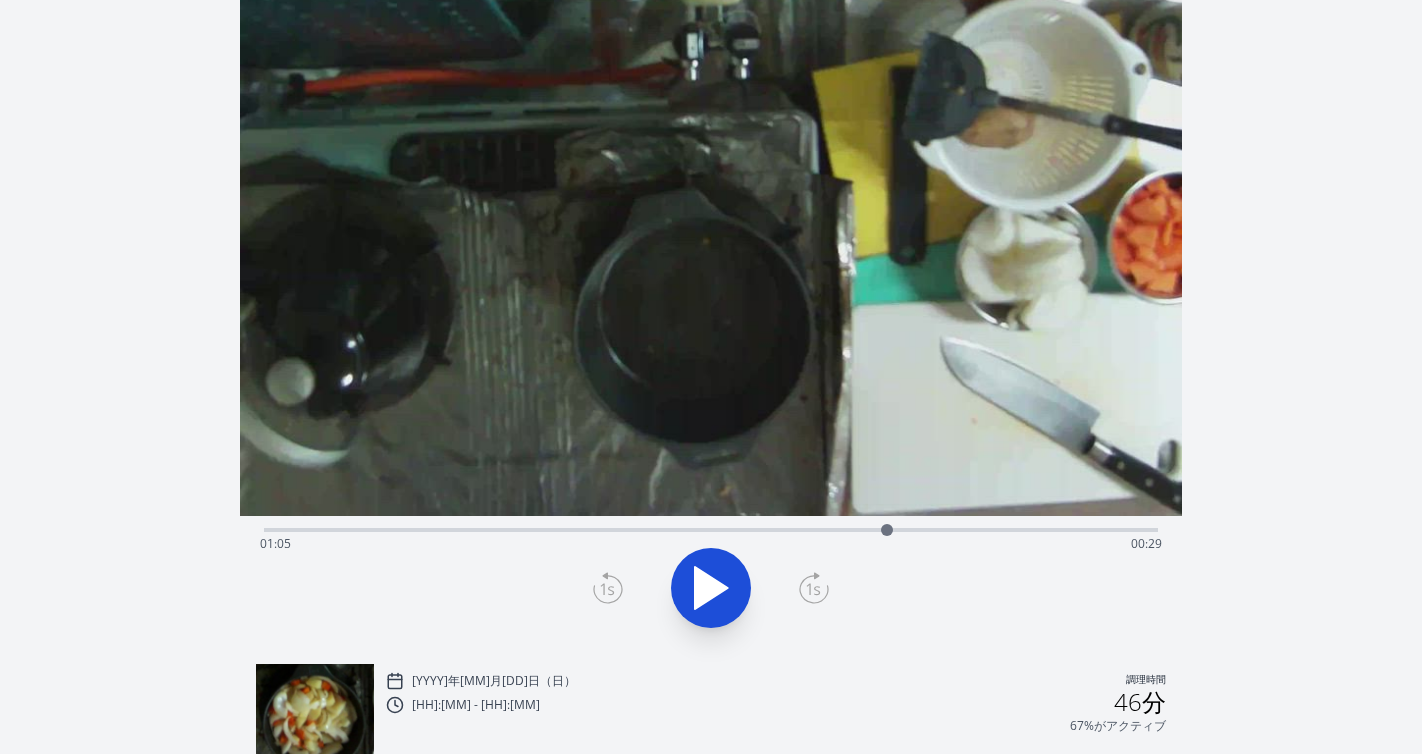scroll, scrollTop: 44, scrollLeft: 0, axis: vertical 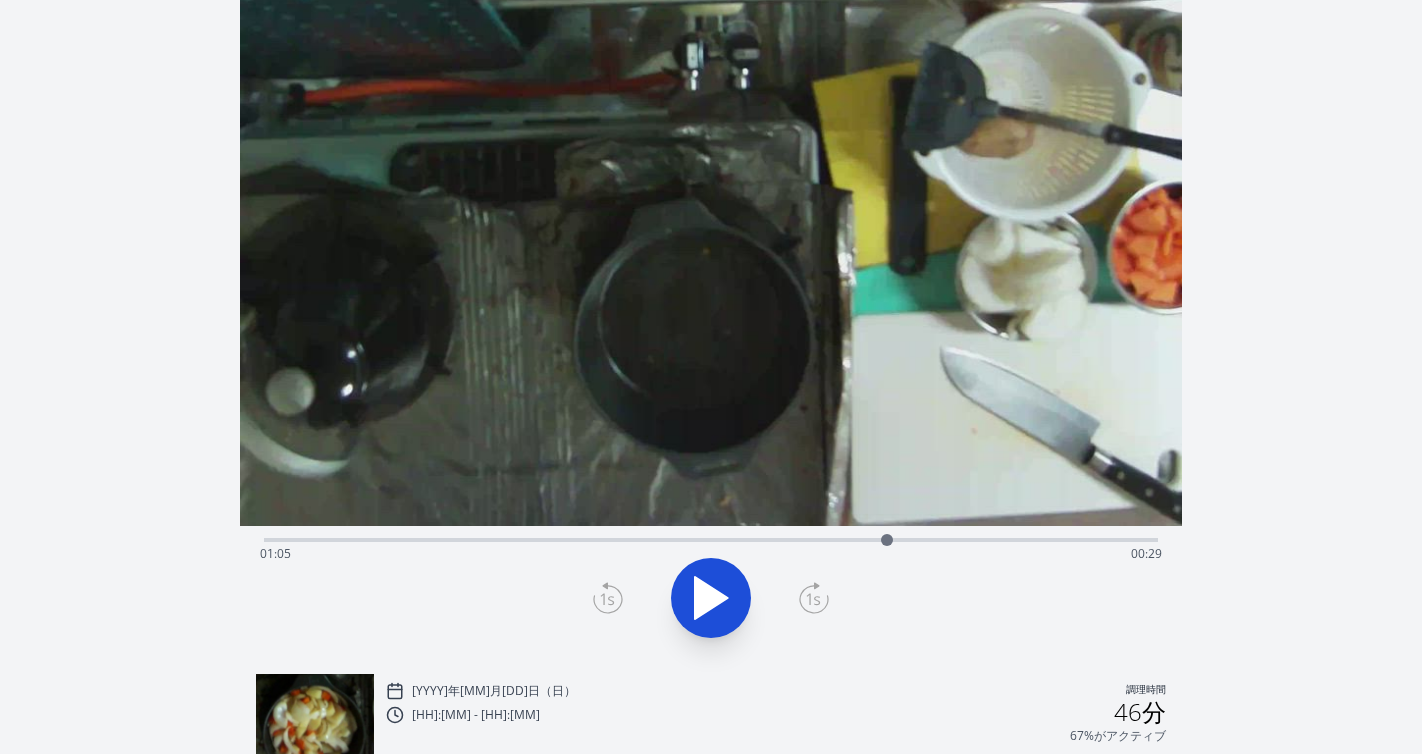click on "録音を破棄しますか?
一度破棄すると回復できなくなります。
キャンセル
記録を破棄
00:32:10 1  × 0.25× 0.5× 1× 1.5倍 2×
fullscreen
経過時間: 01:05
残り時間: 00:29" at bounding box center [711, 551] 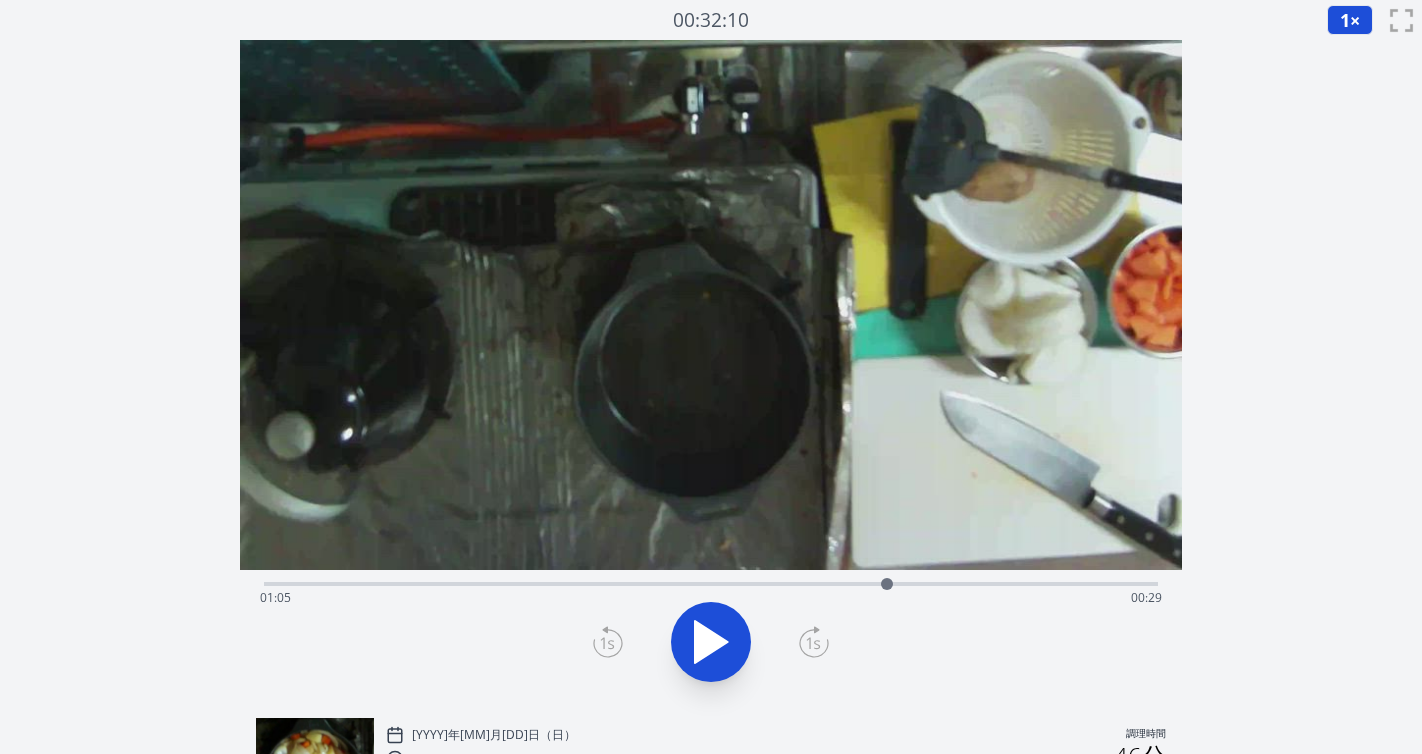 click 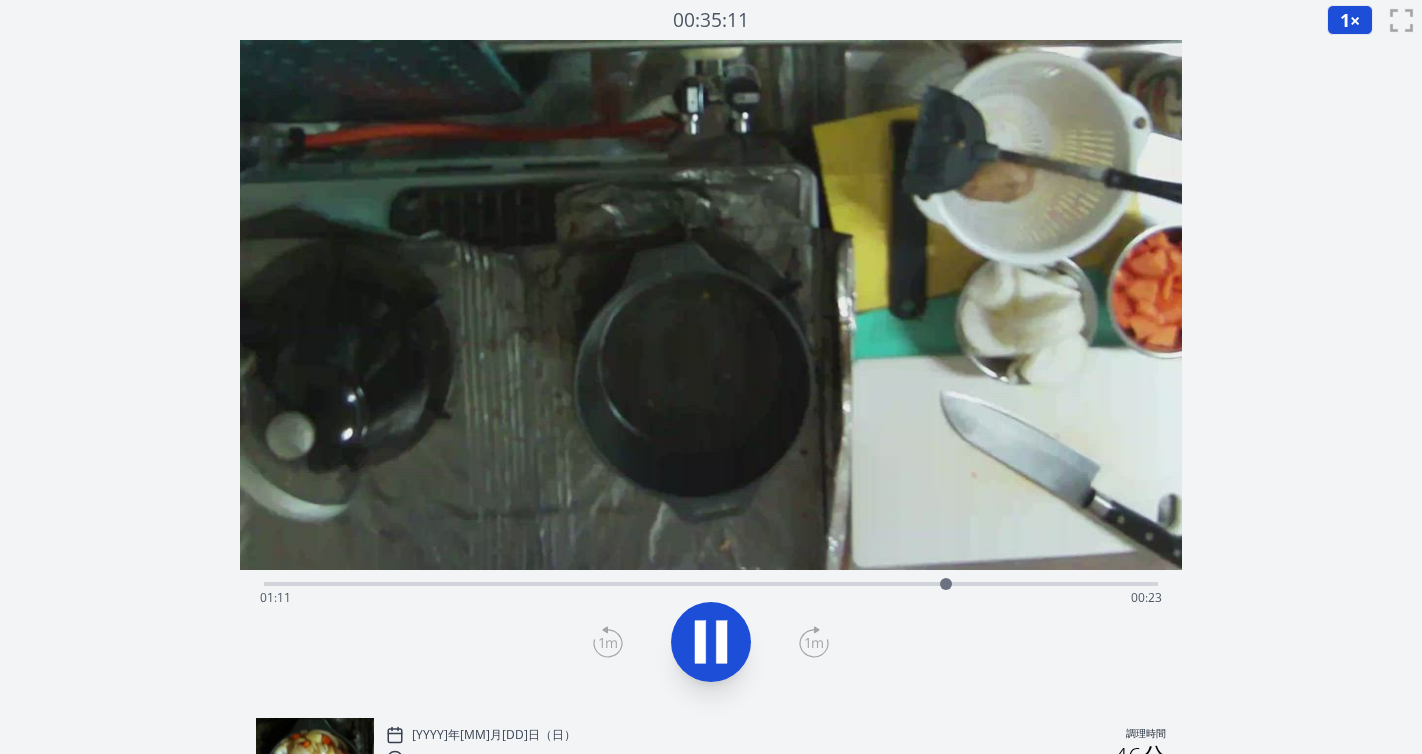 click on "経過時間: 01:11
残り時間: 00:23" at bounding box center (711, 598) 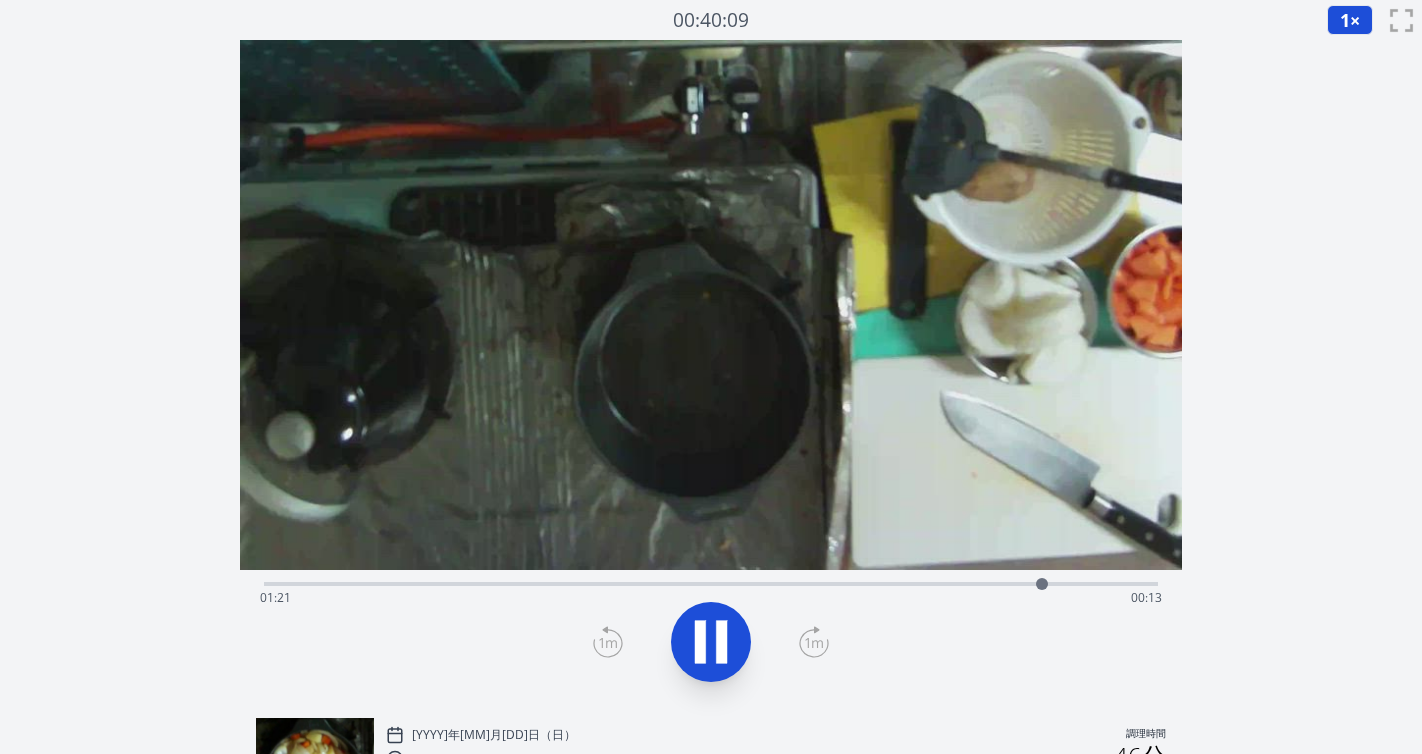 click on "経過時間: 01:21
残り時間: 00:13" at bounding box center [711, 598] 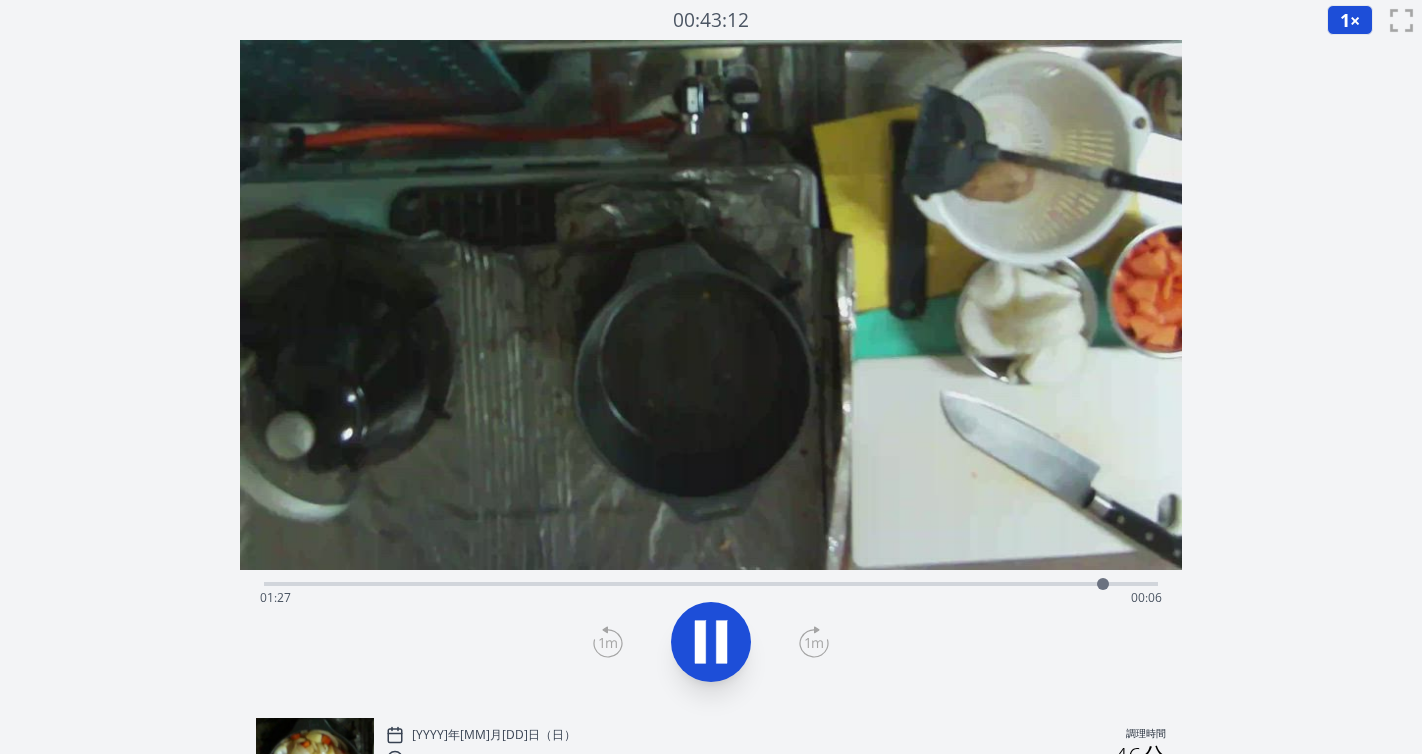 click on "経過時間: 01:27
残り時間: 00:06" at bounding box center (711, 598) 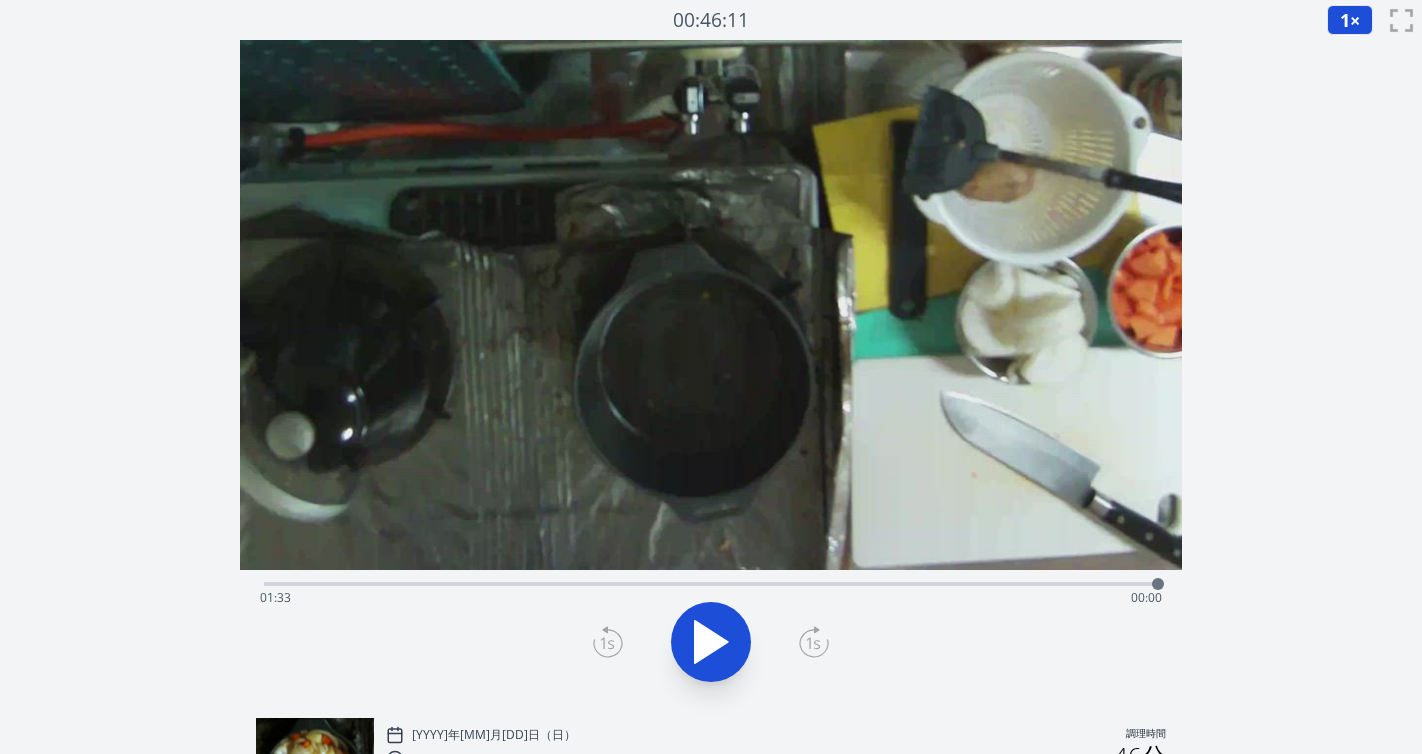click on "経過時間: 01:33
残り時間: 00:00" at bounding box center [711, 598] 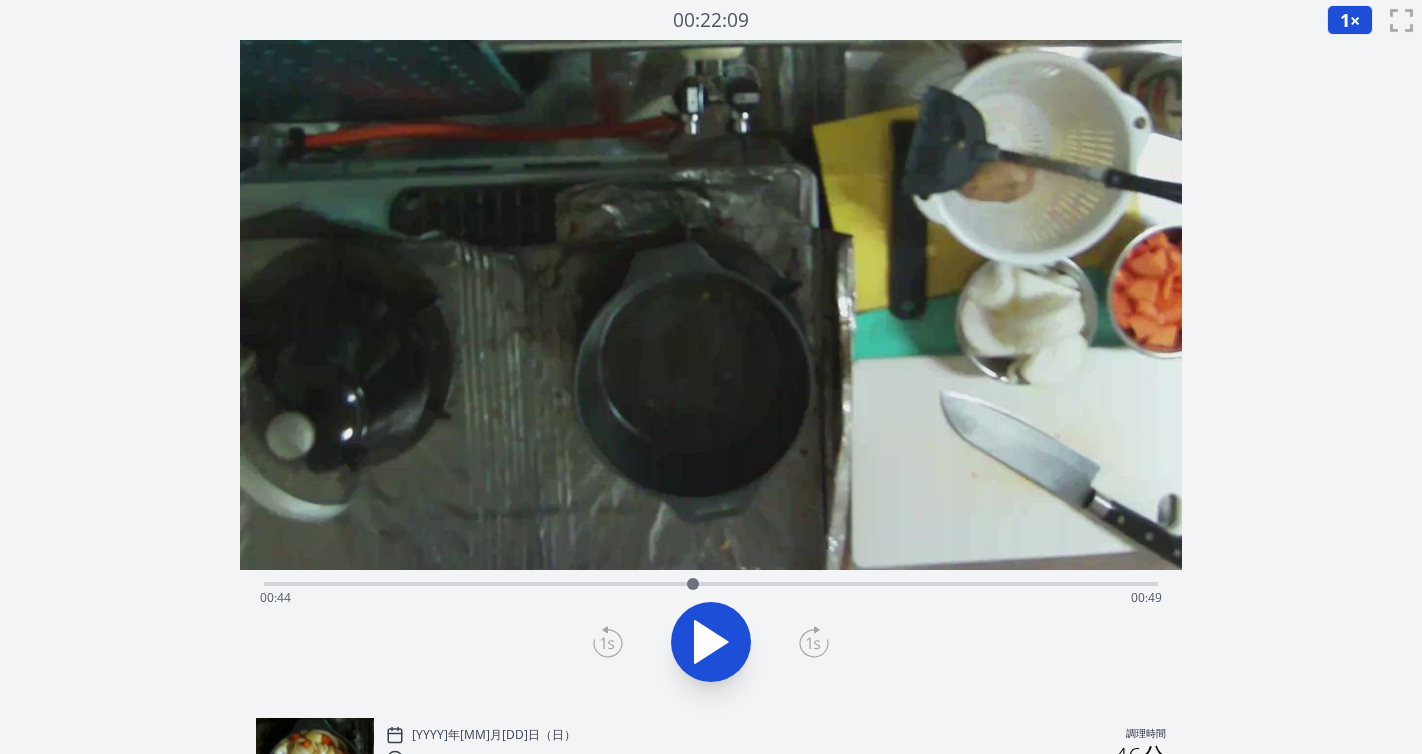 click on "経過時間: 00:44
残り時間: 00:49" at bounding box center [711, 598] 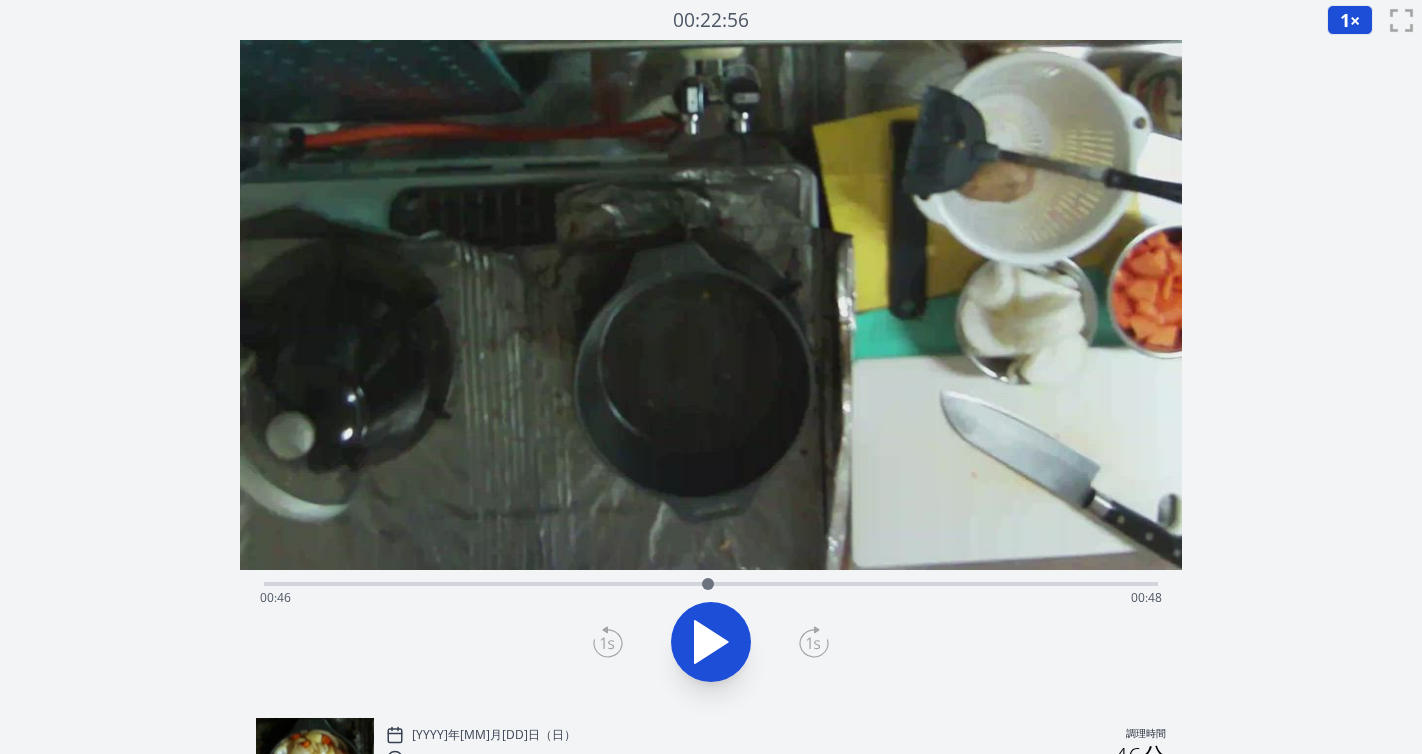click on "経過時間: 00:46
残り時間: 00:48" at bounding box center (711, 598) 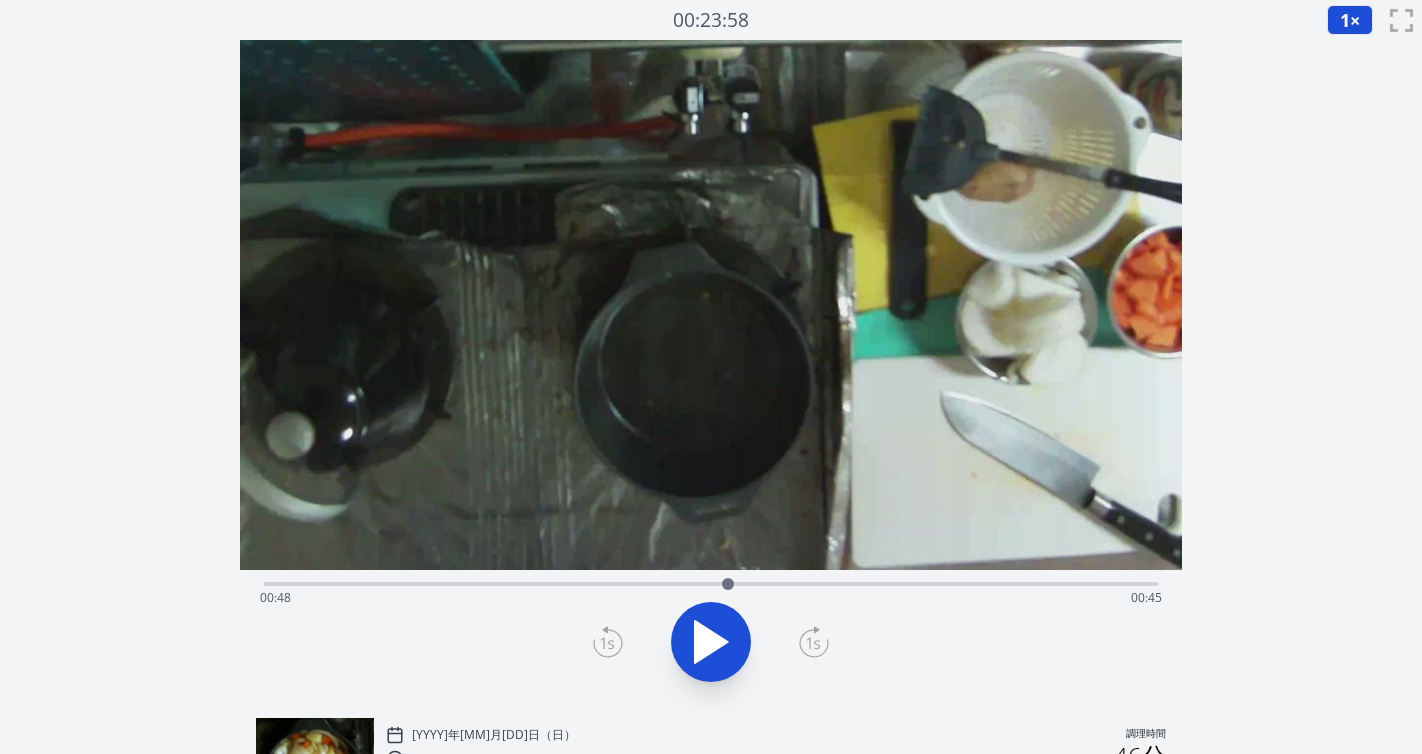 click on "経過時間: 00:48
残り時間: 00:45" at bounding box center [711, 598] 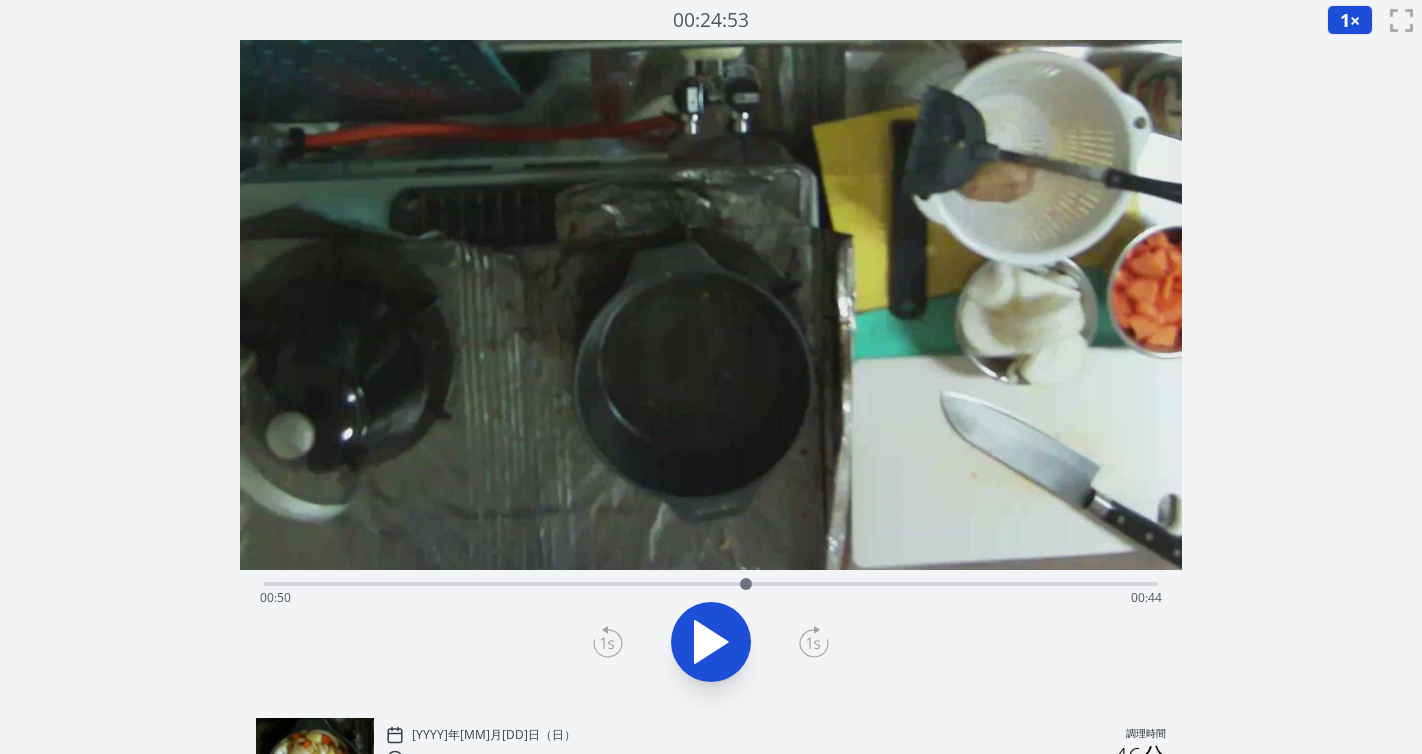 click at bounding box center (746, 584) 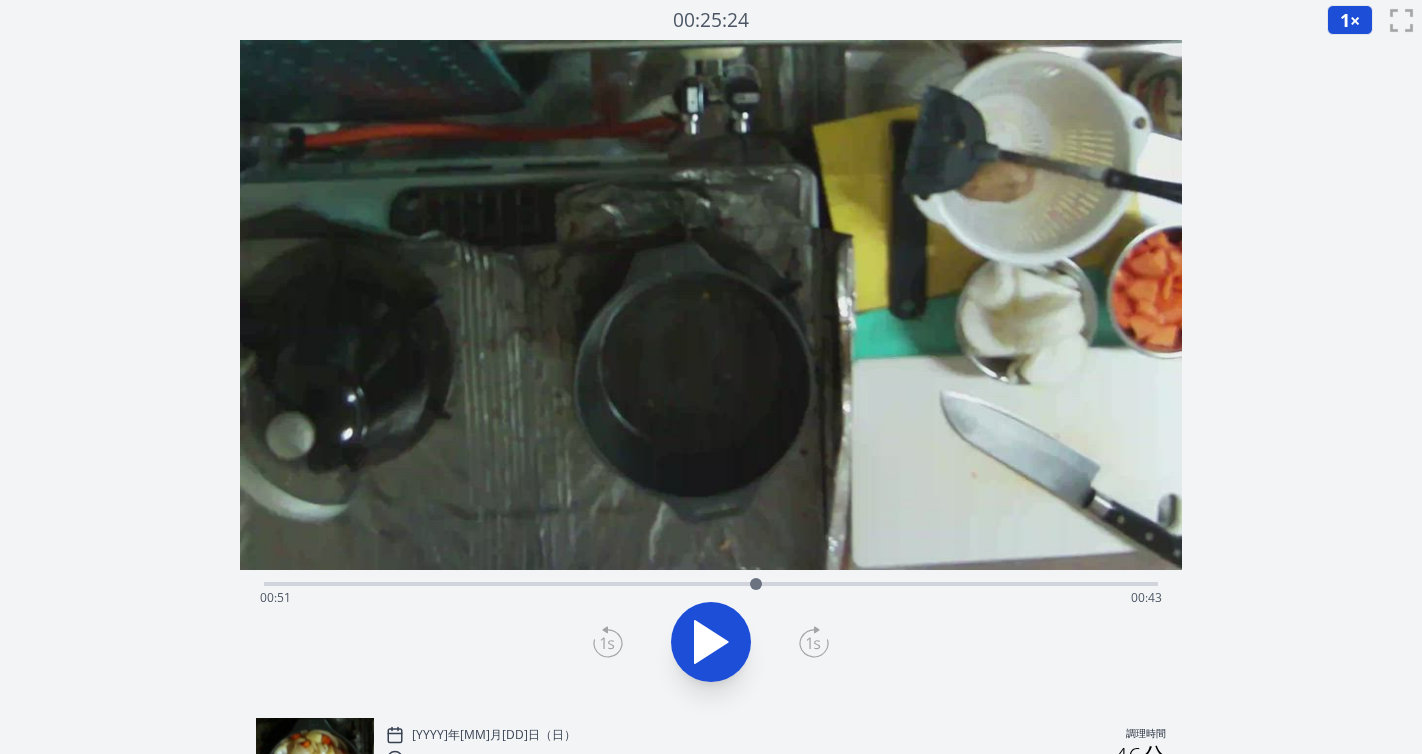 click on "経過時間: 00:51
残り時間: 00:43" at bounding box center (711, 598) 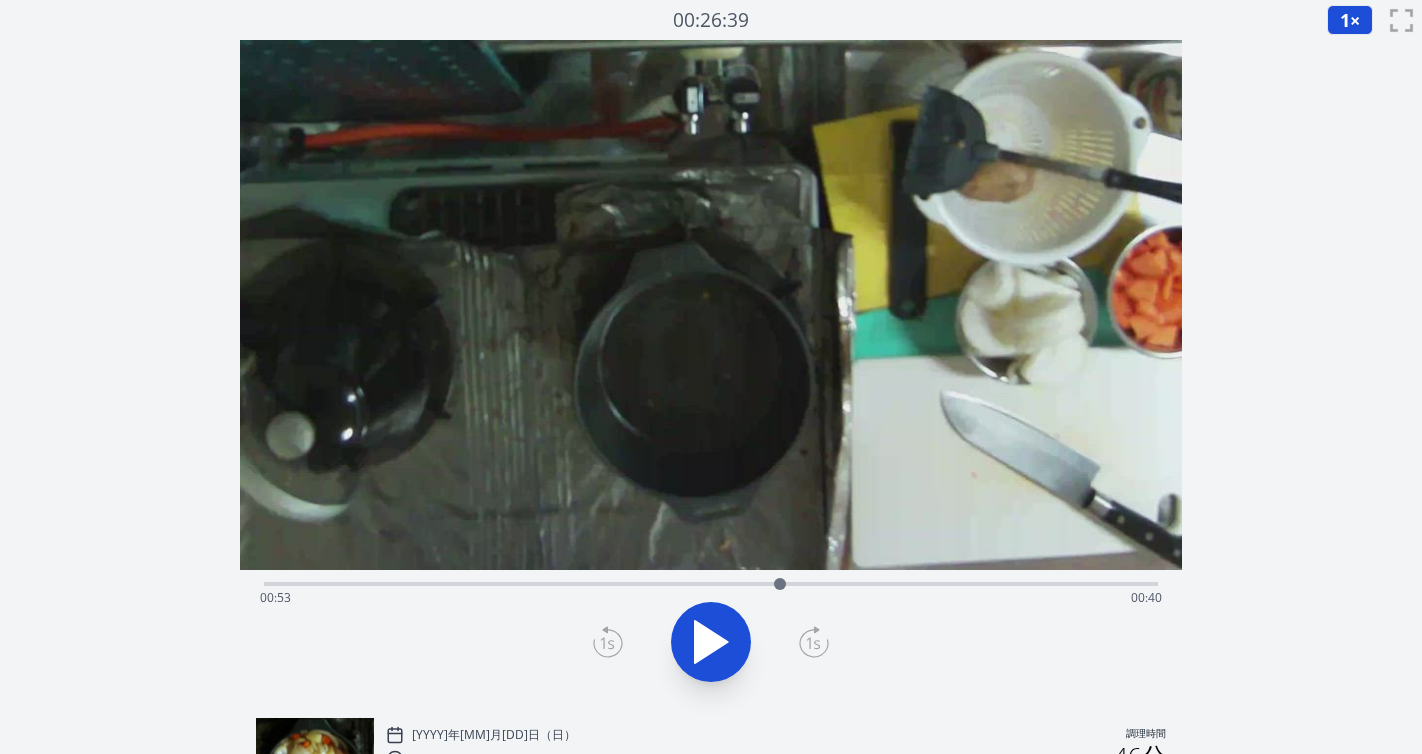 click on "経過時間: 00:53
残り時間: 00:40" at bounding box center [711, 598] 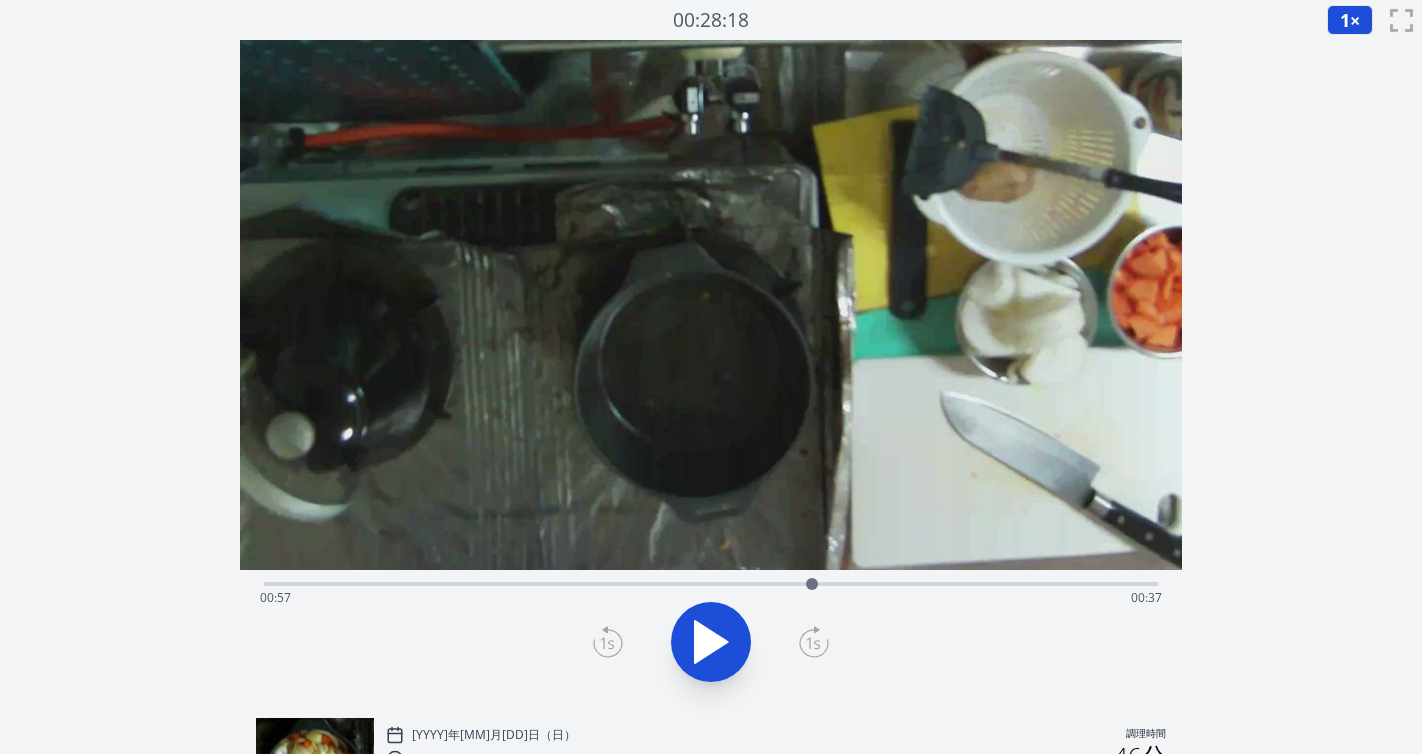 click on "経過時間: 00:57
残り時間: 00:37" at bounding box center (711, 598) 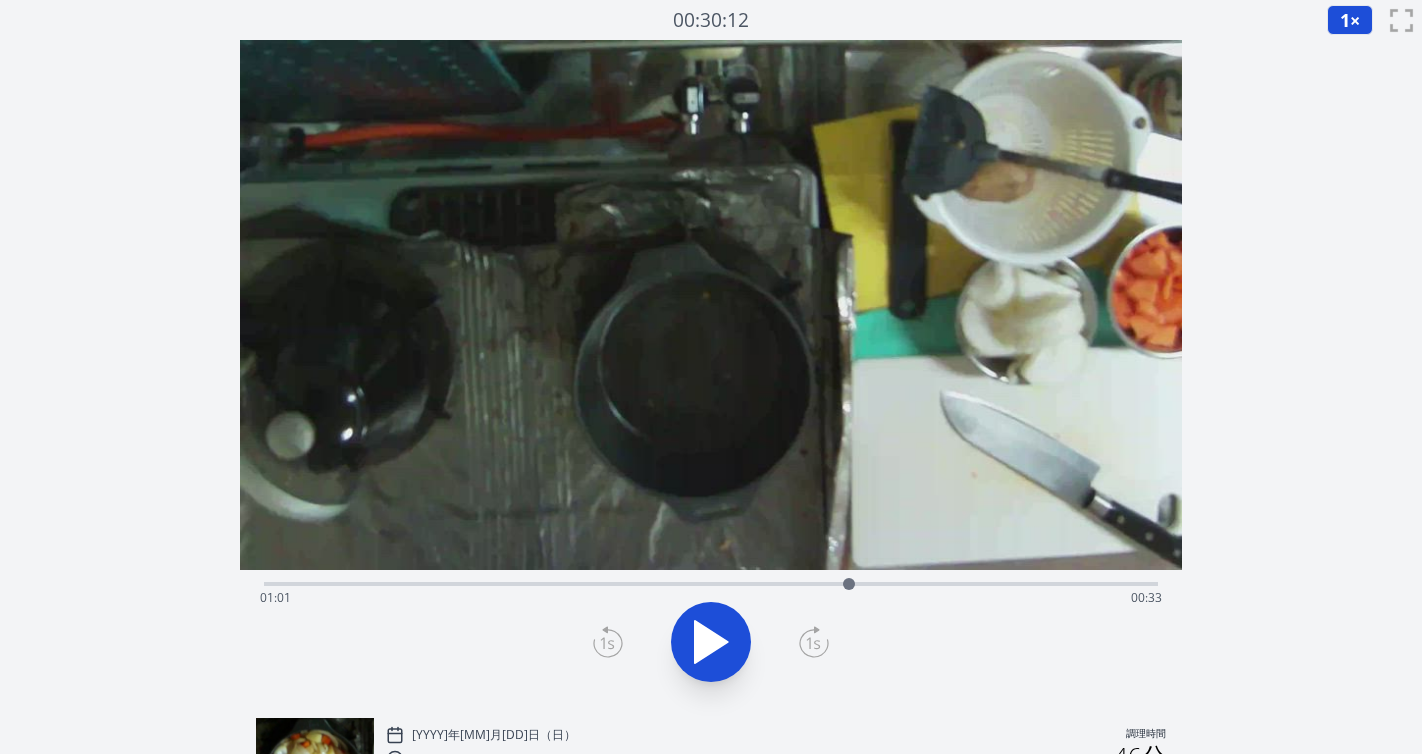 click on "経過時間: 01:01
残り時間: 00:33" at bounding box center (711, 598) 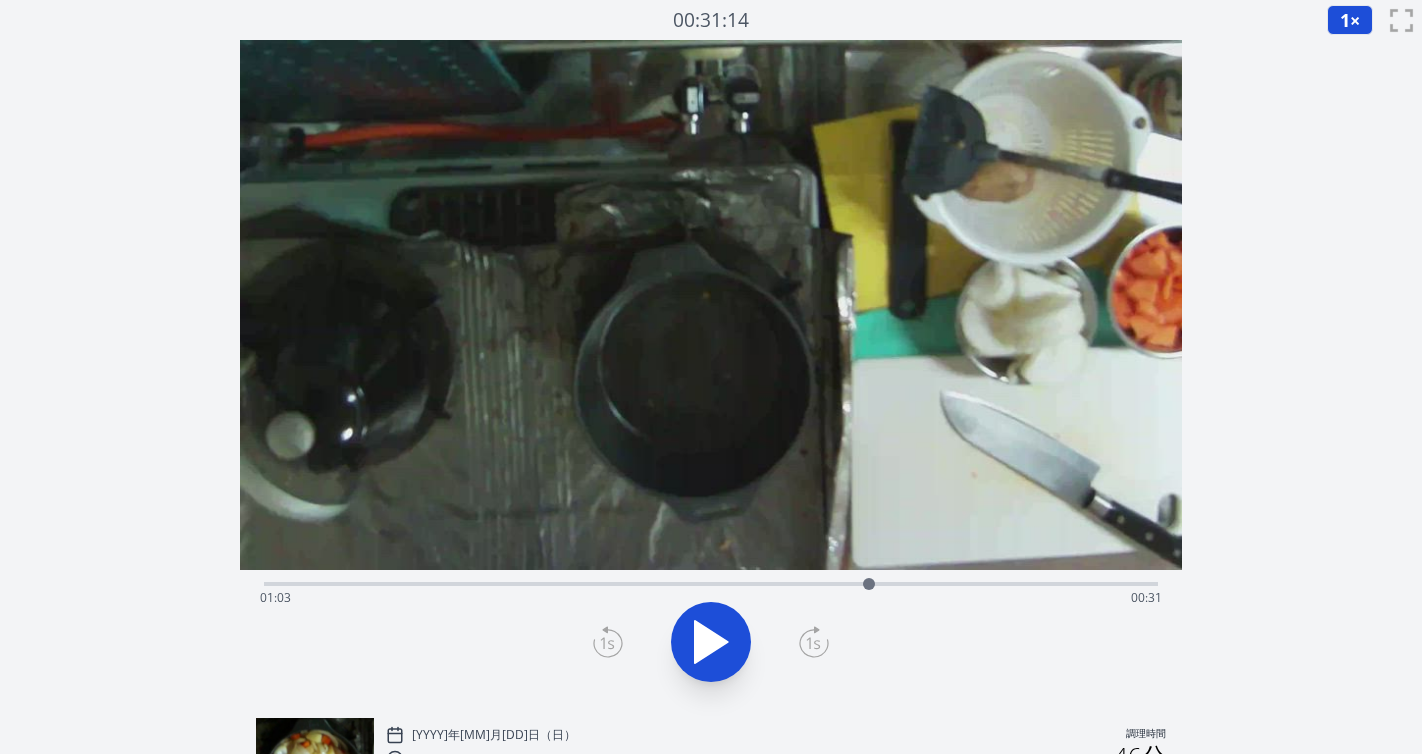 click at bounding box center [869, 584] 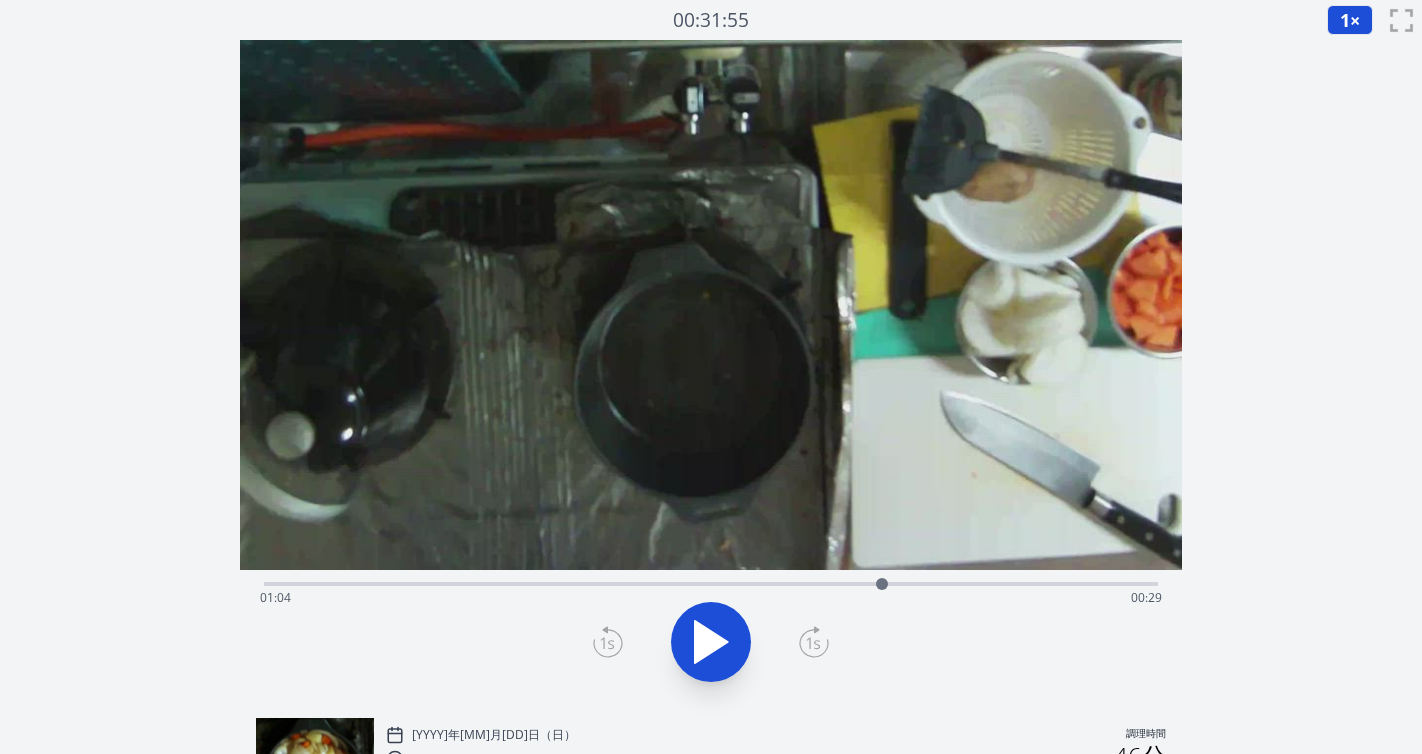 click at bounding box center (882, 584) 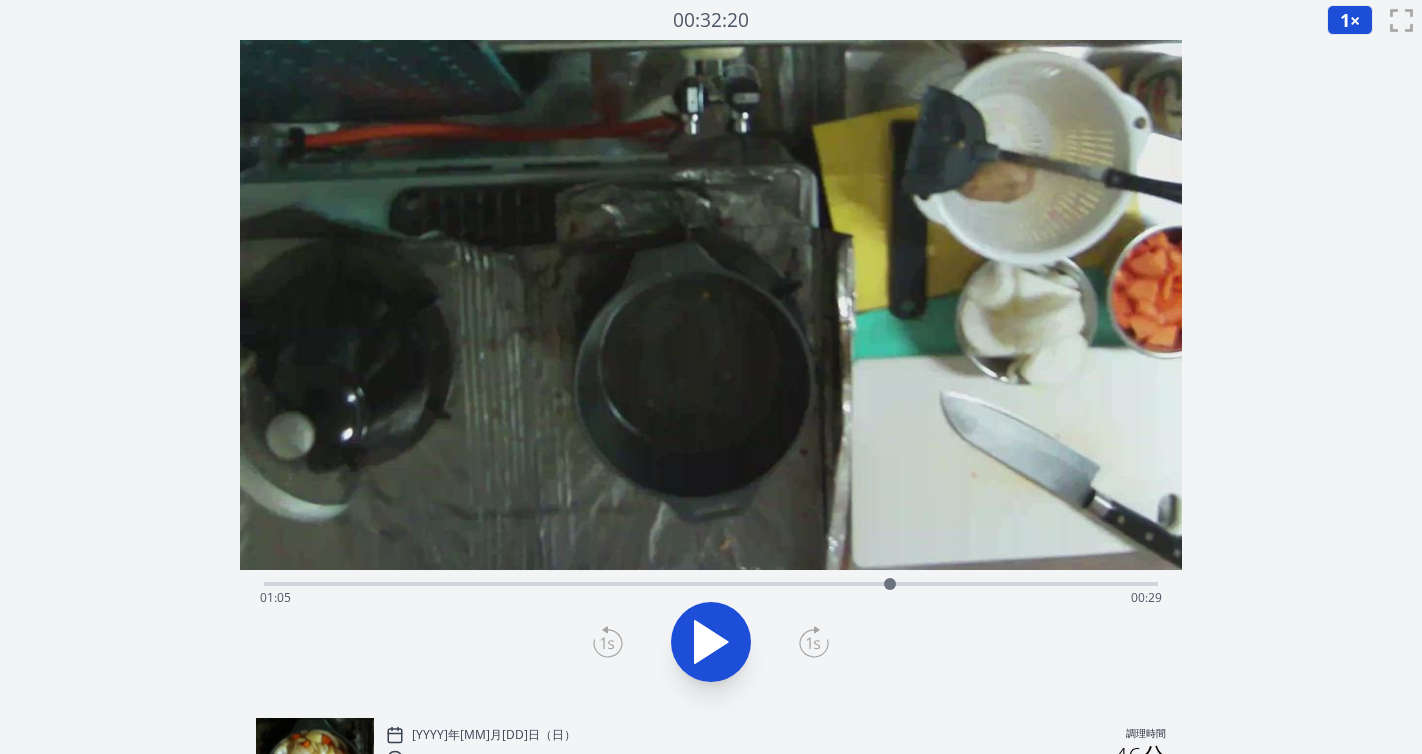 click 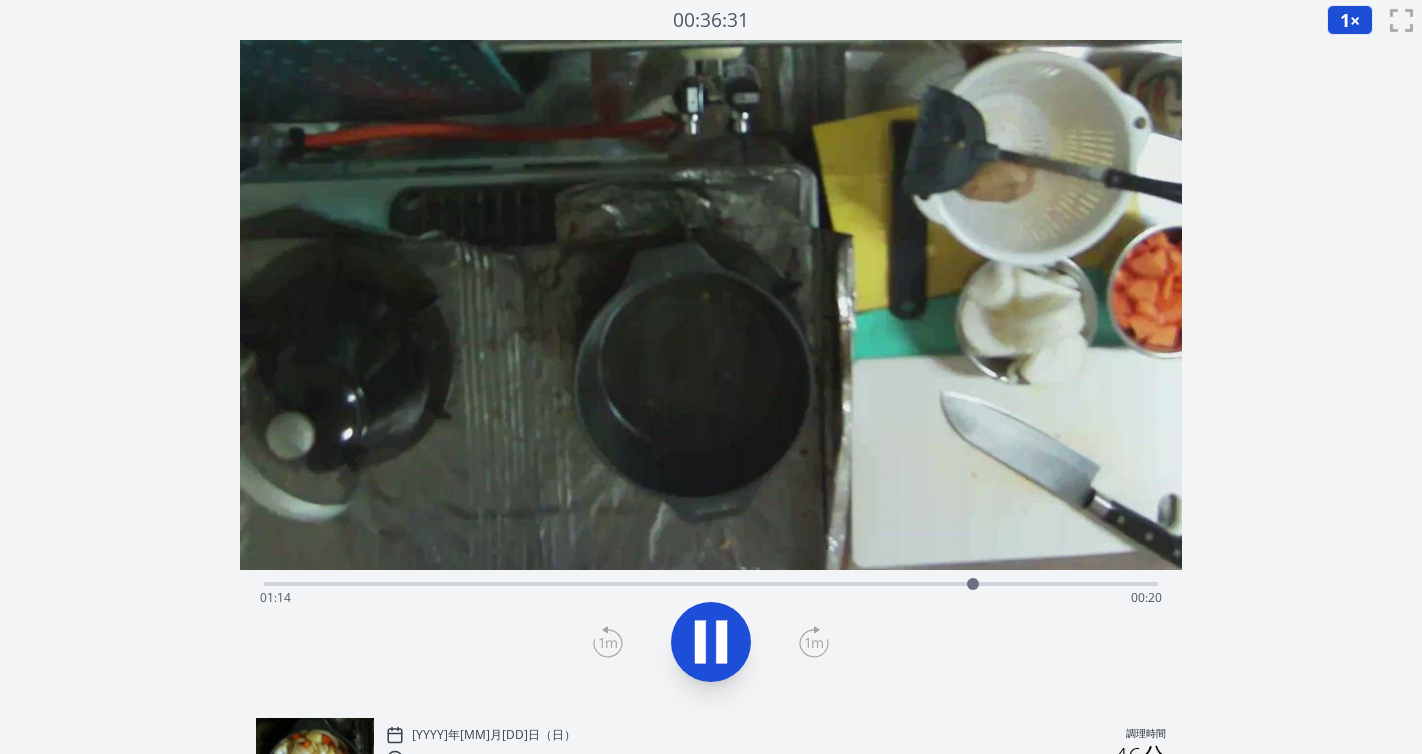 click 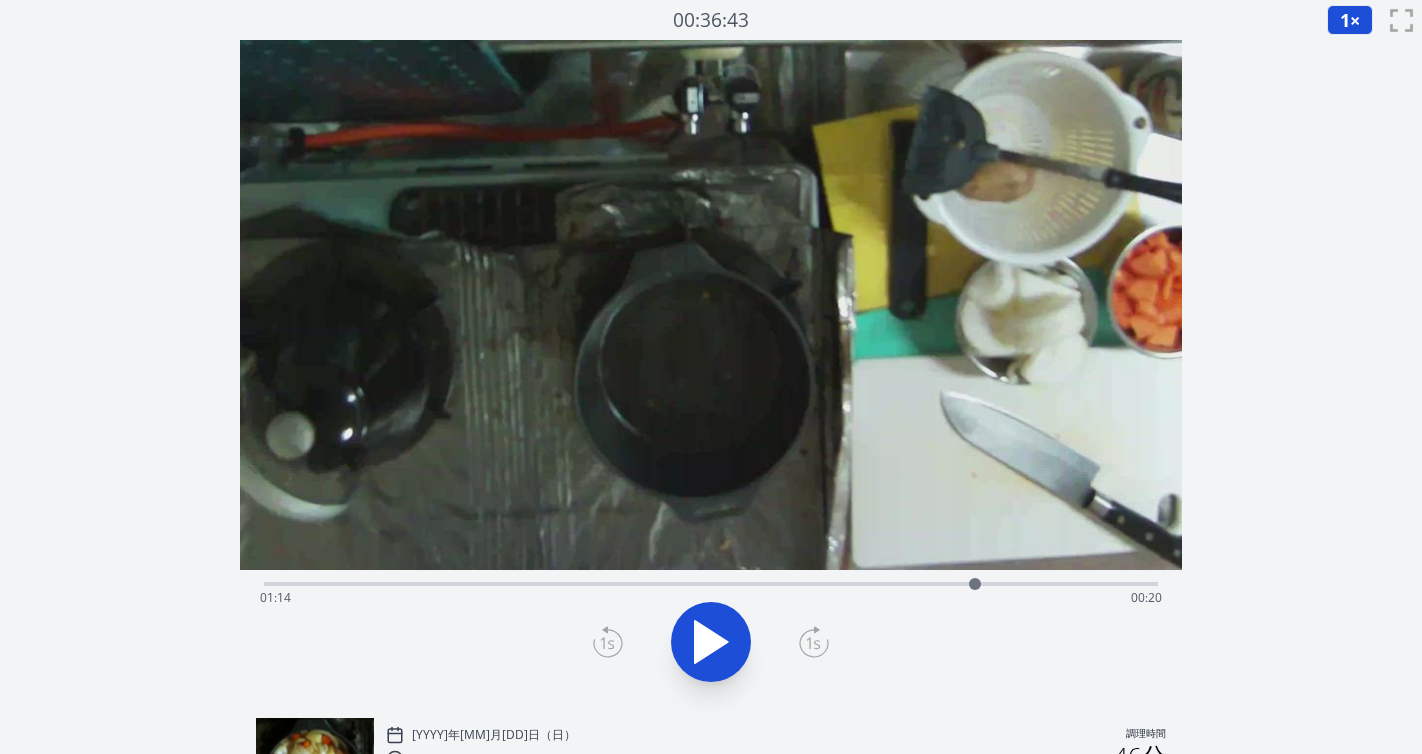 click 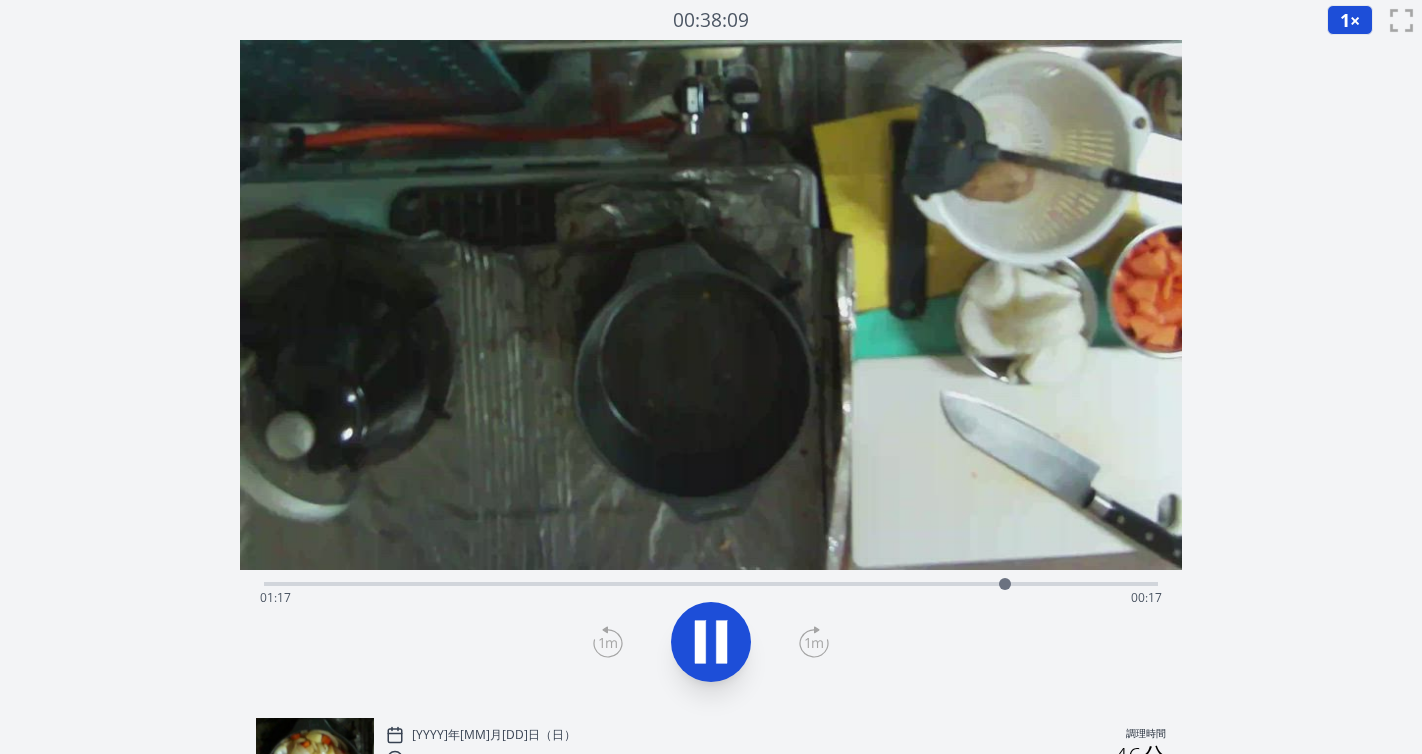 click on "経過時間: 01:17
残り時間: 00:17" at bounding box center (711, 598) 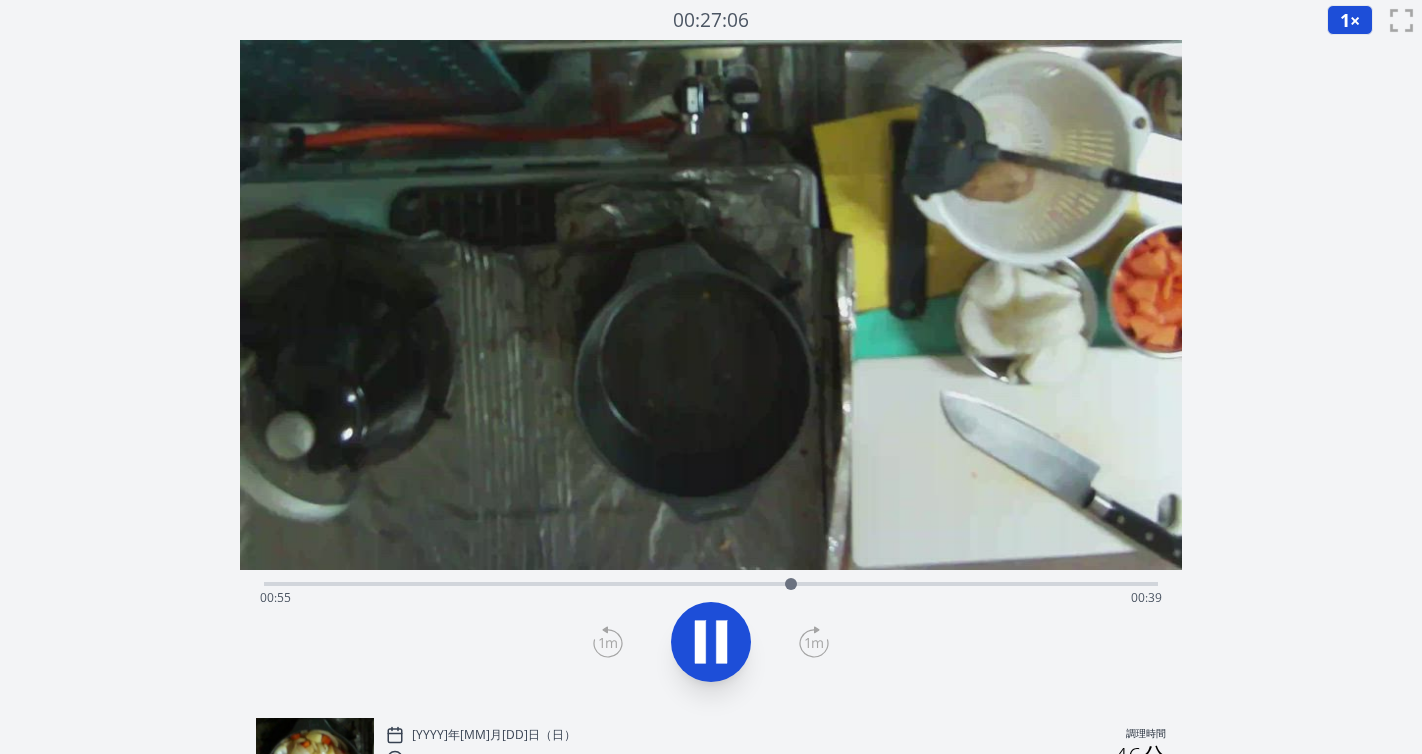 click on "経過時間: 00:55
残り時間: 00:39" at bounding box center [711, 598] 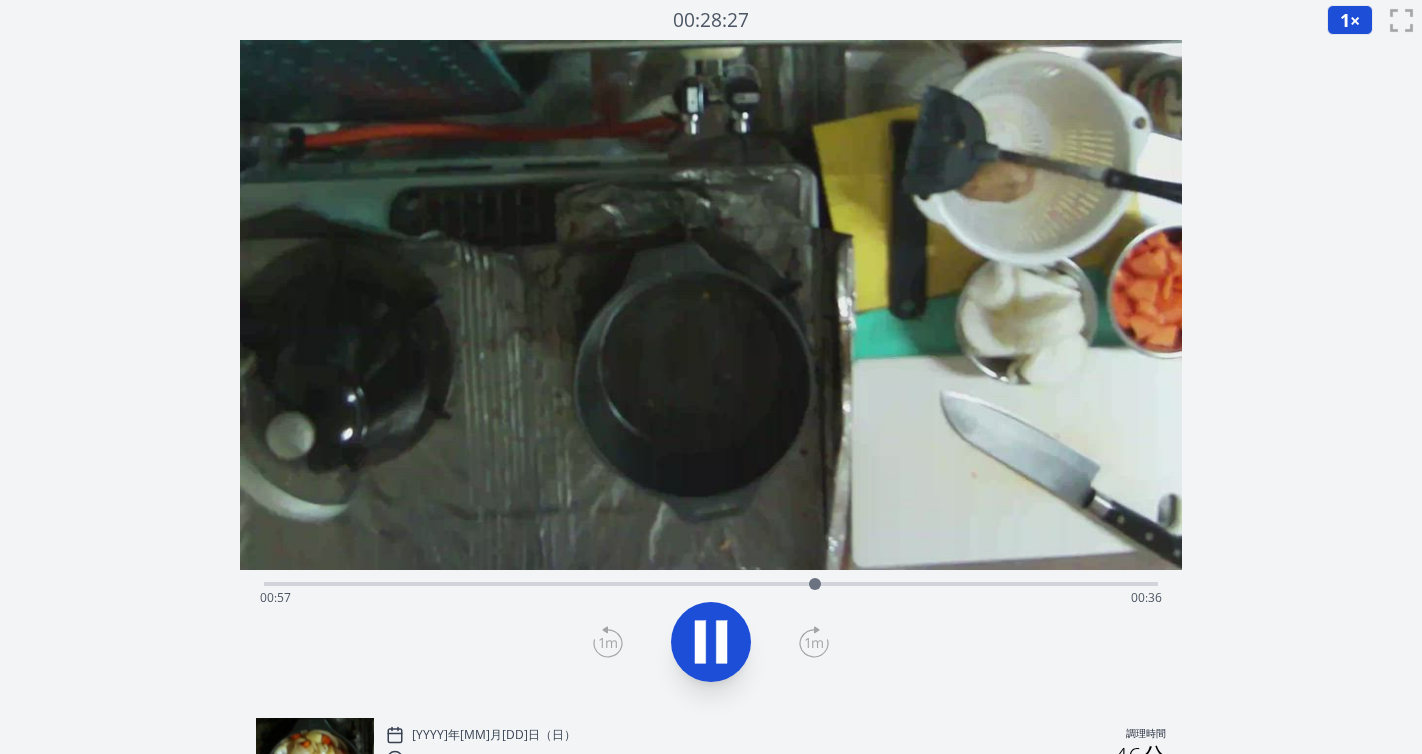 click at bounding box center (815, 584) 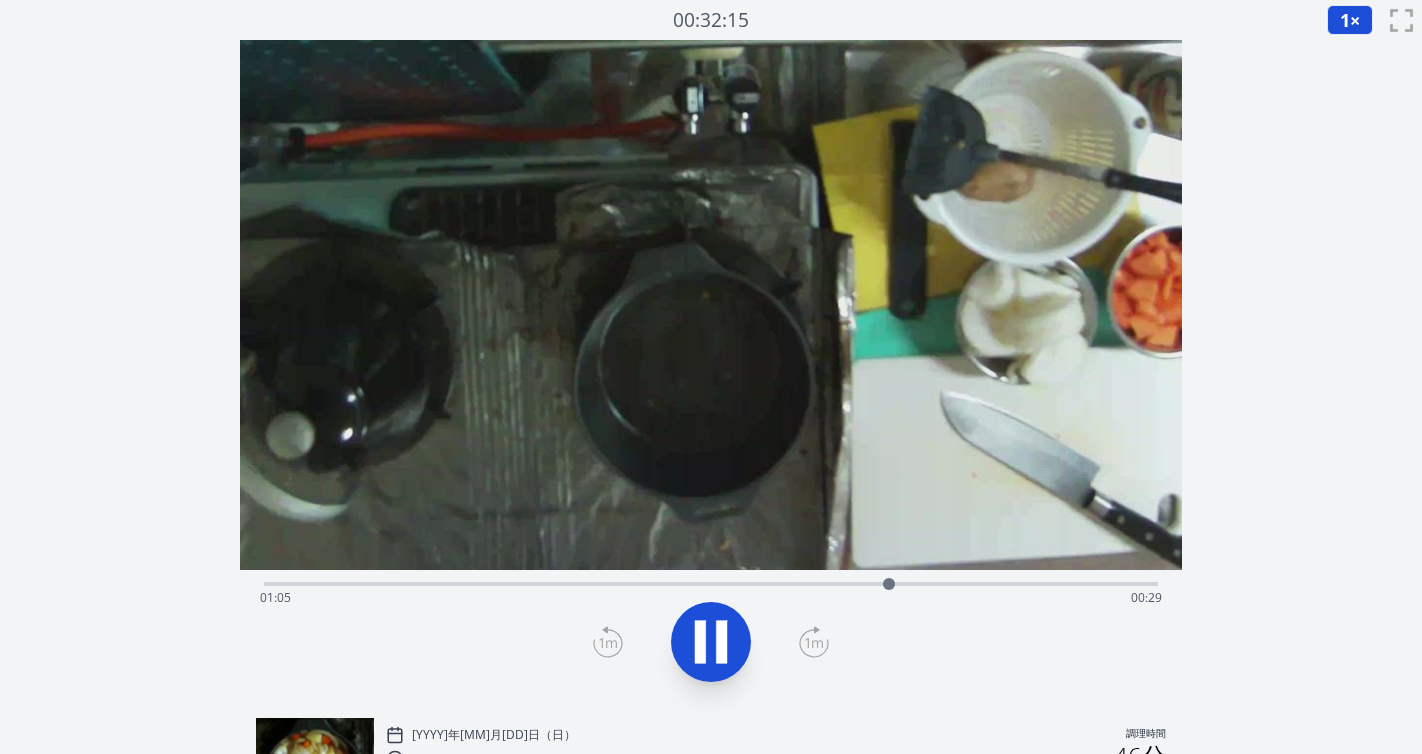 click 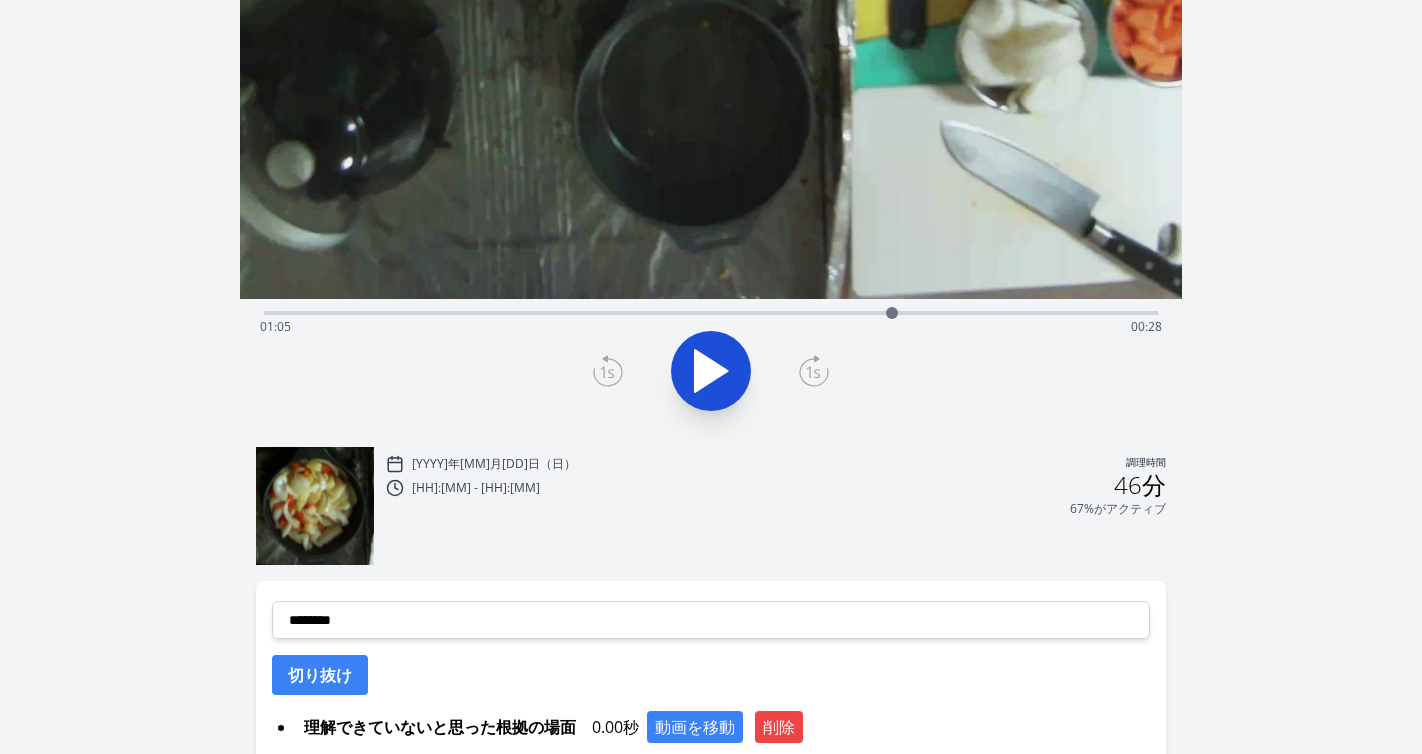 scroll, scrollTop: 273, scrollLeft: 0, axis: vertical 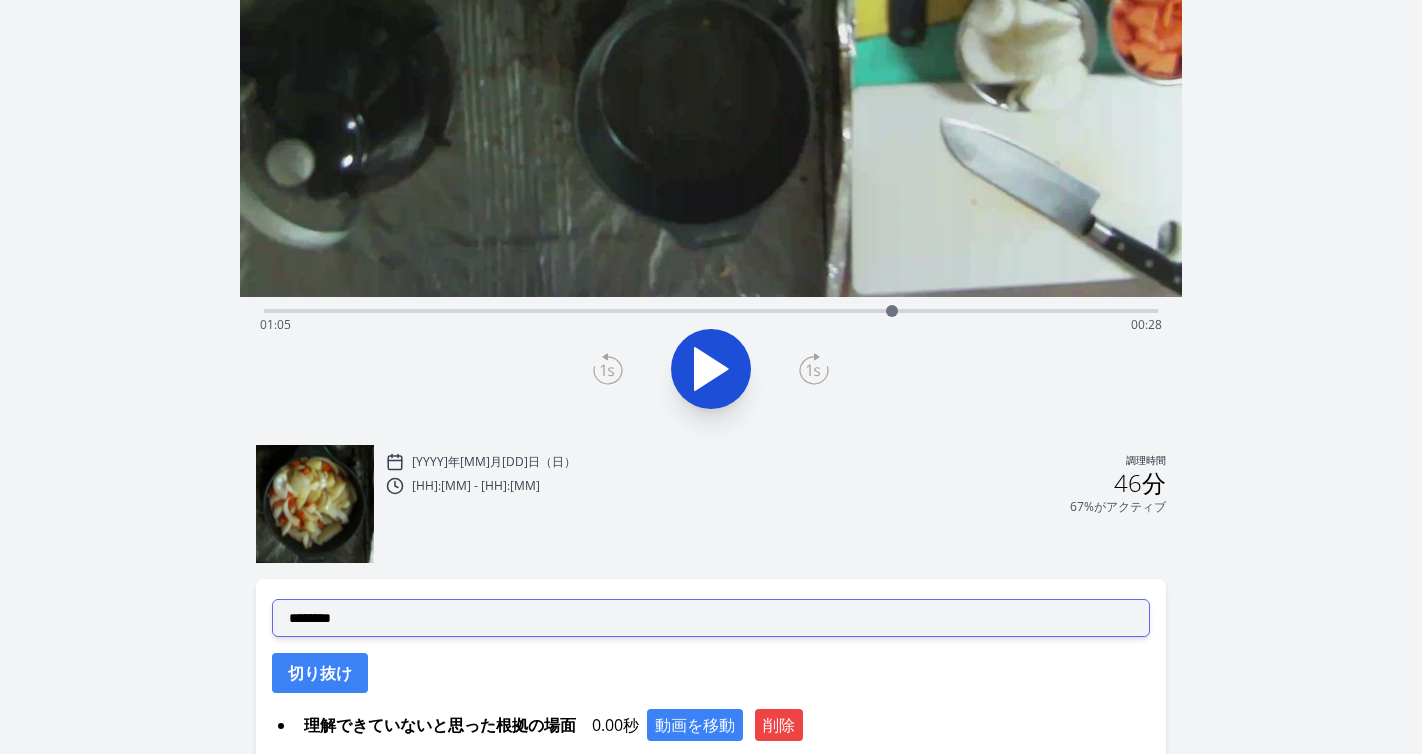 click on "**********" at bounding box center (711, 618) 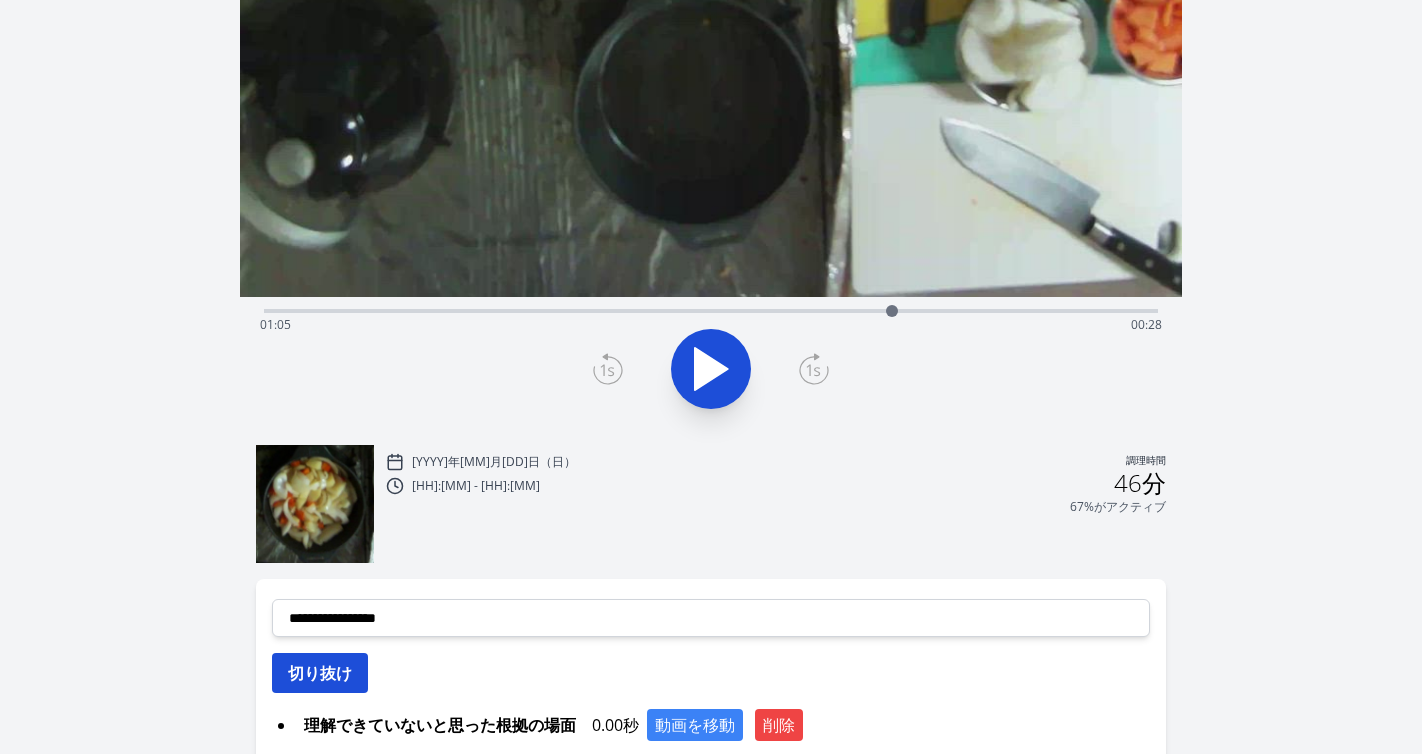 click on "切り抜け" at bounding box center [320, 673] 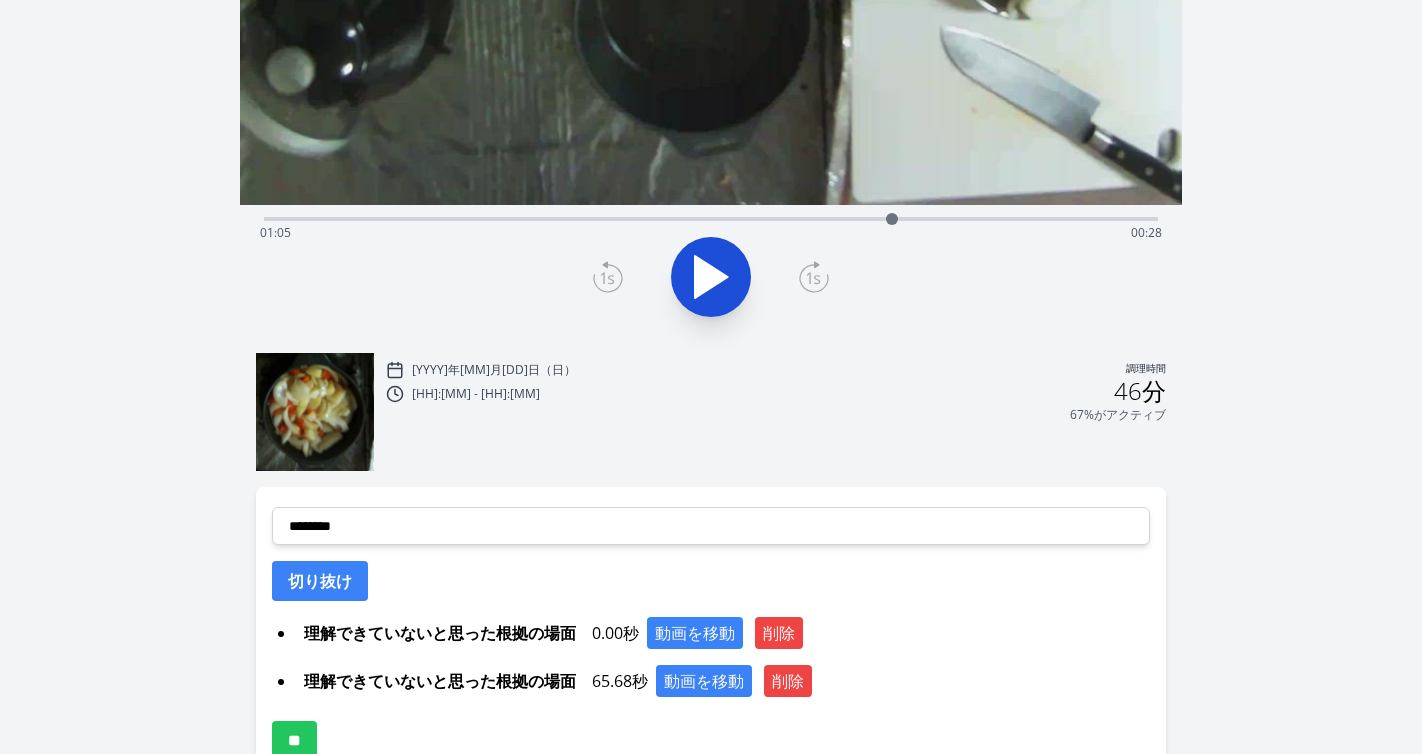scroll, scrollTop: 359, scrollLeft: 0, axis: vertical 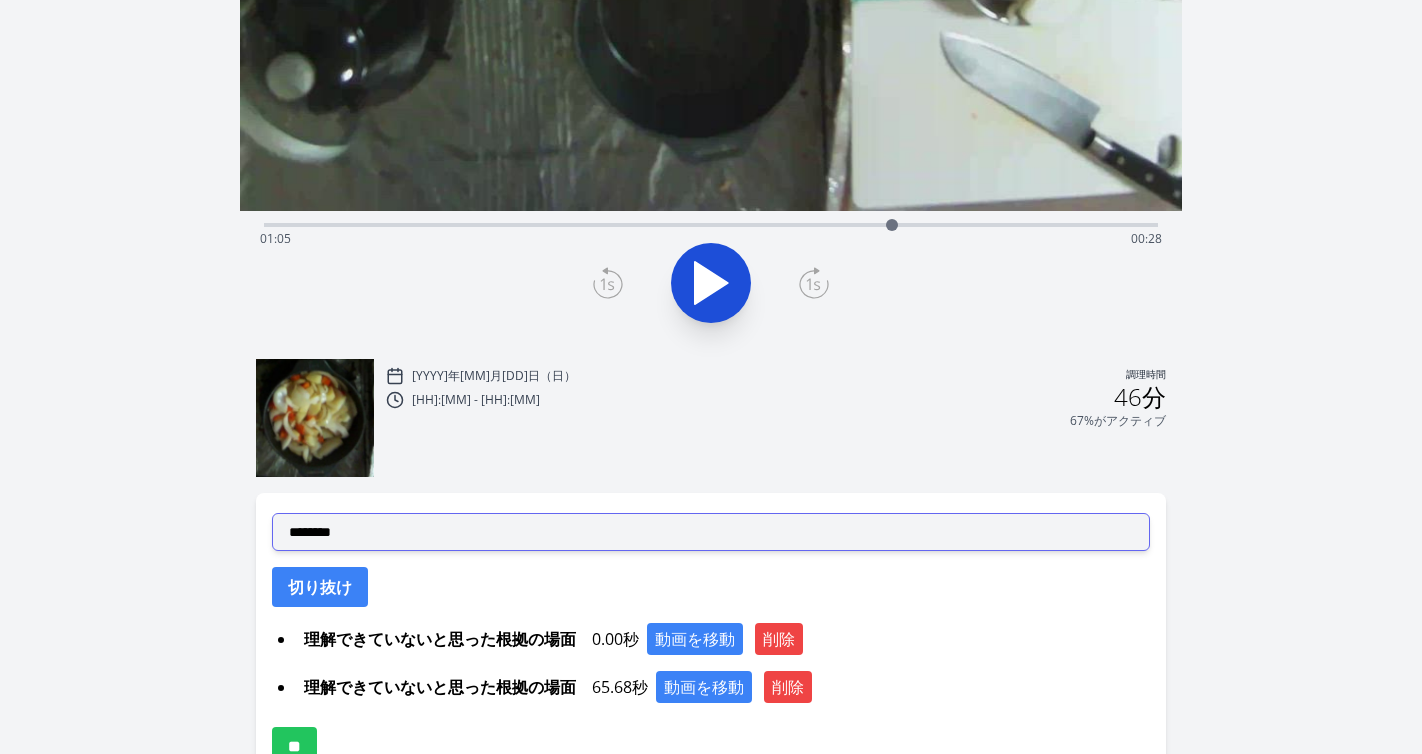 click on "**********" at bounding box center [711, 532] 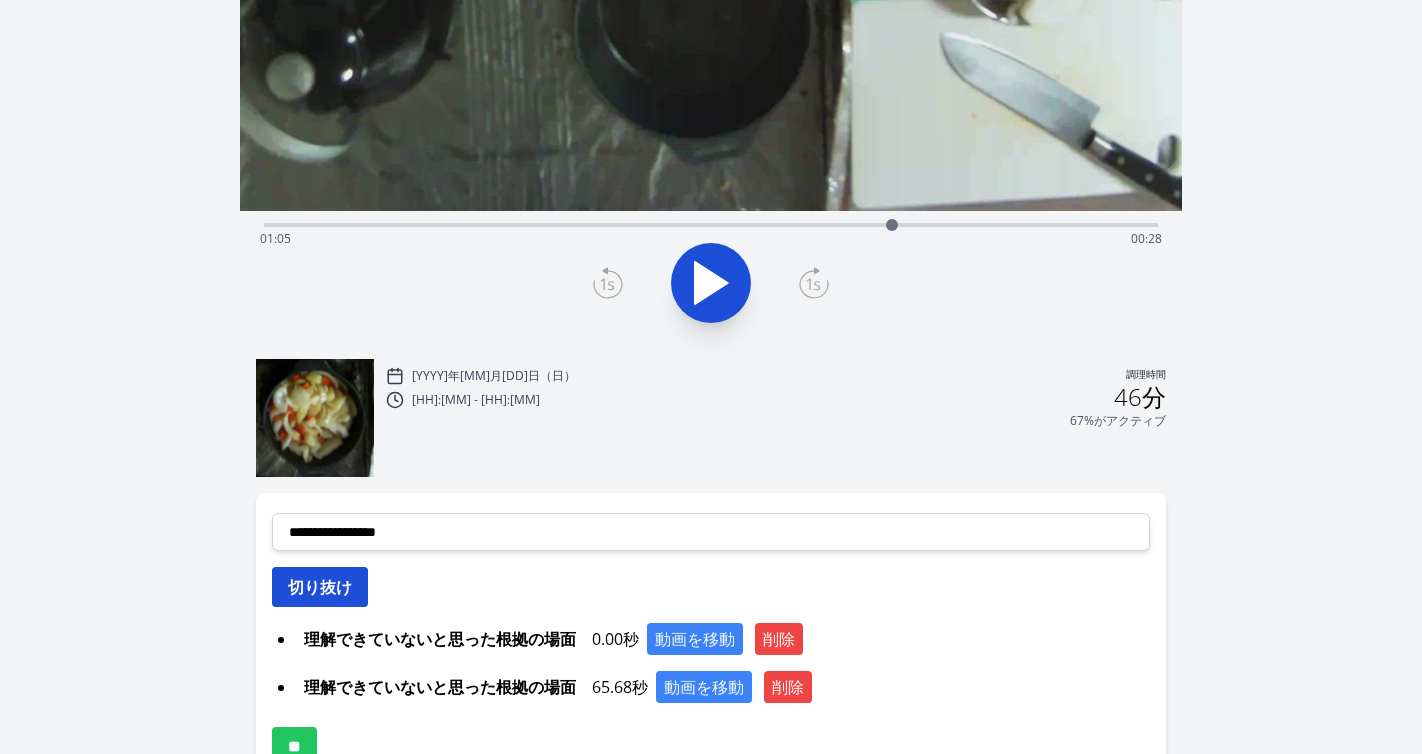 click on "切り抜け" at bounding box center [320, 587] 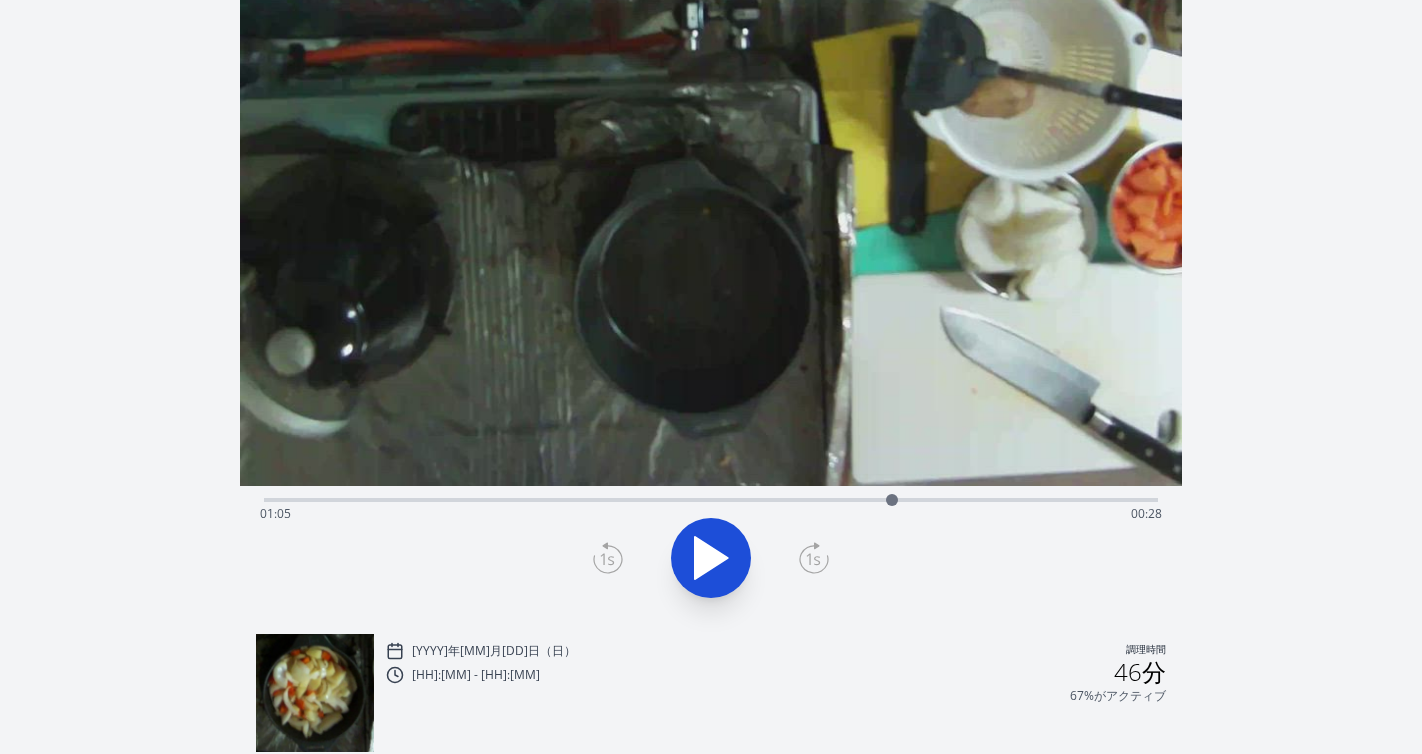 scroll, scrollTop: 0, scrollLeft: 0, axis: both 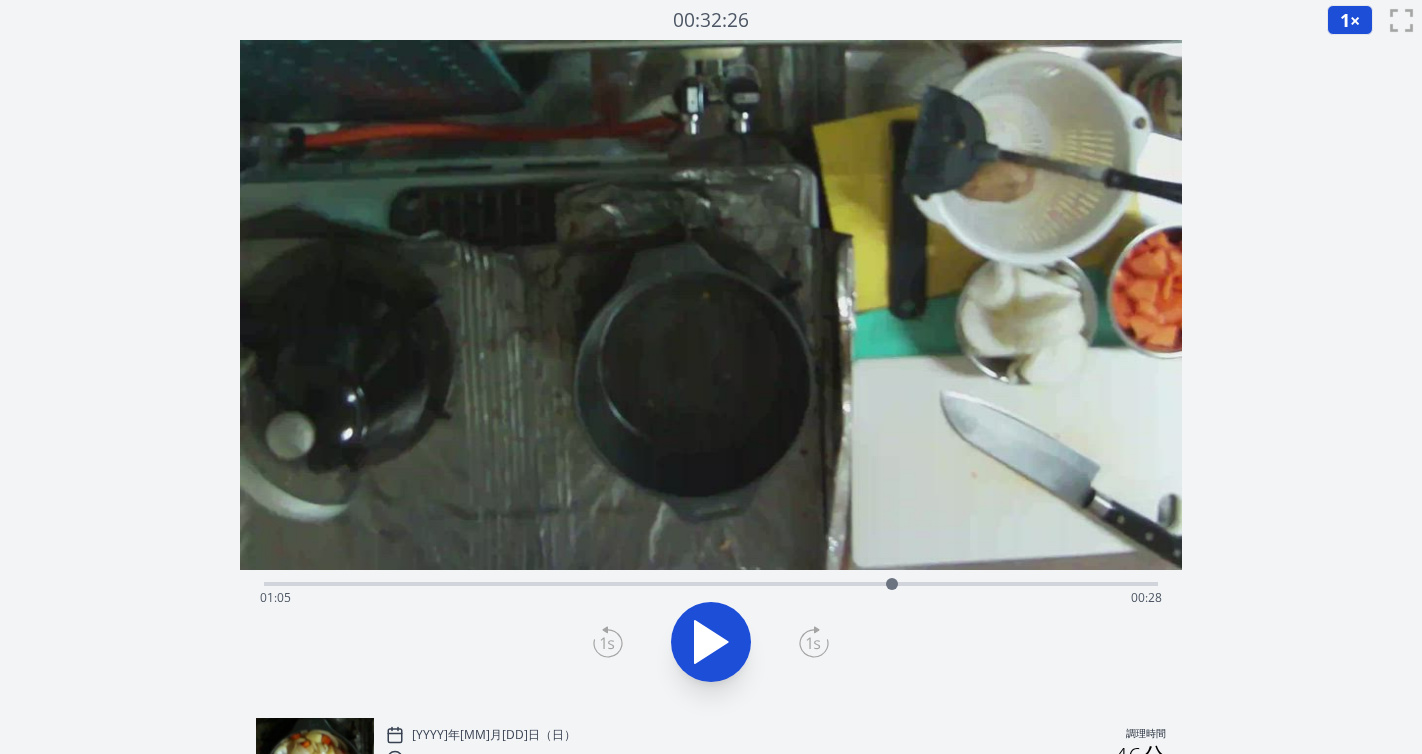 click 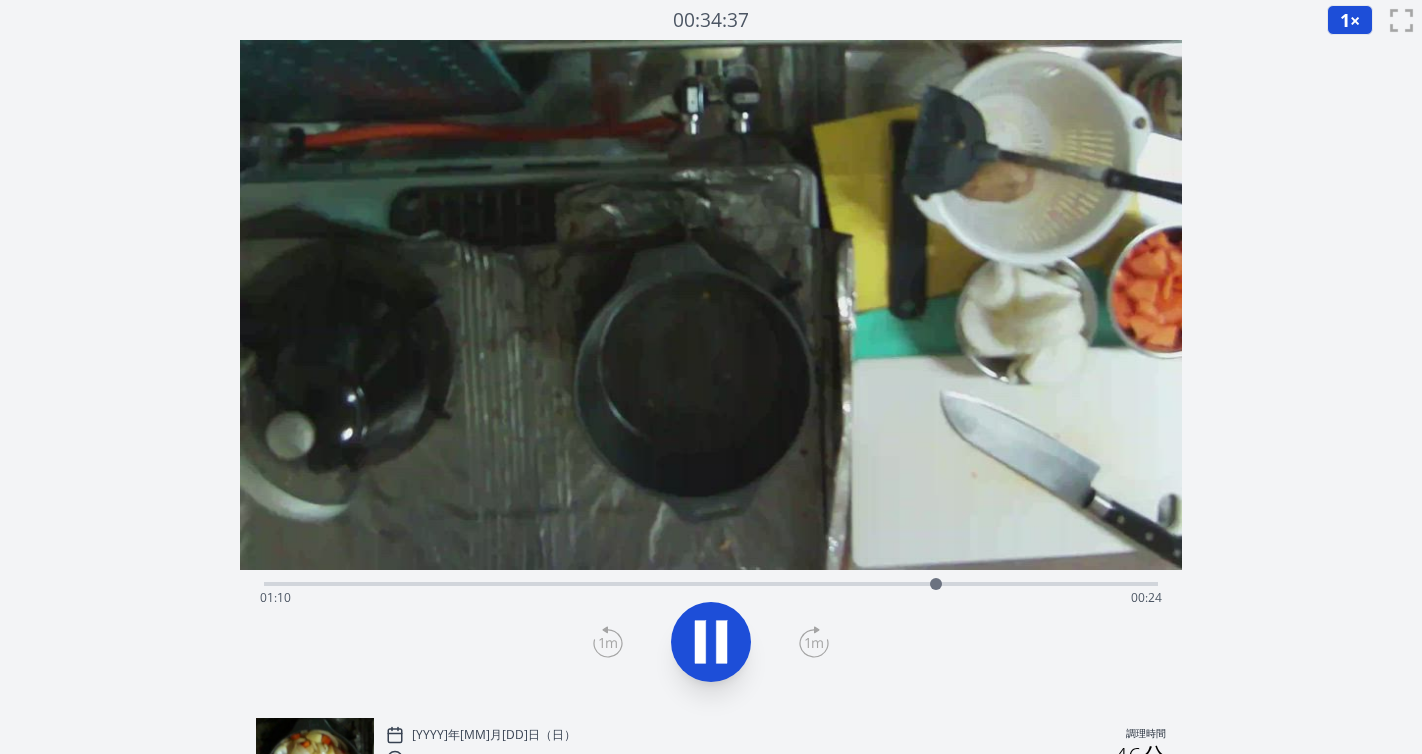 click on "経過時間: 01:10
残り時間: 00:24" at bounding box center [711, 598] 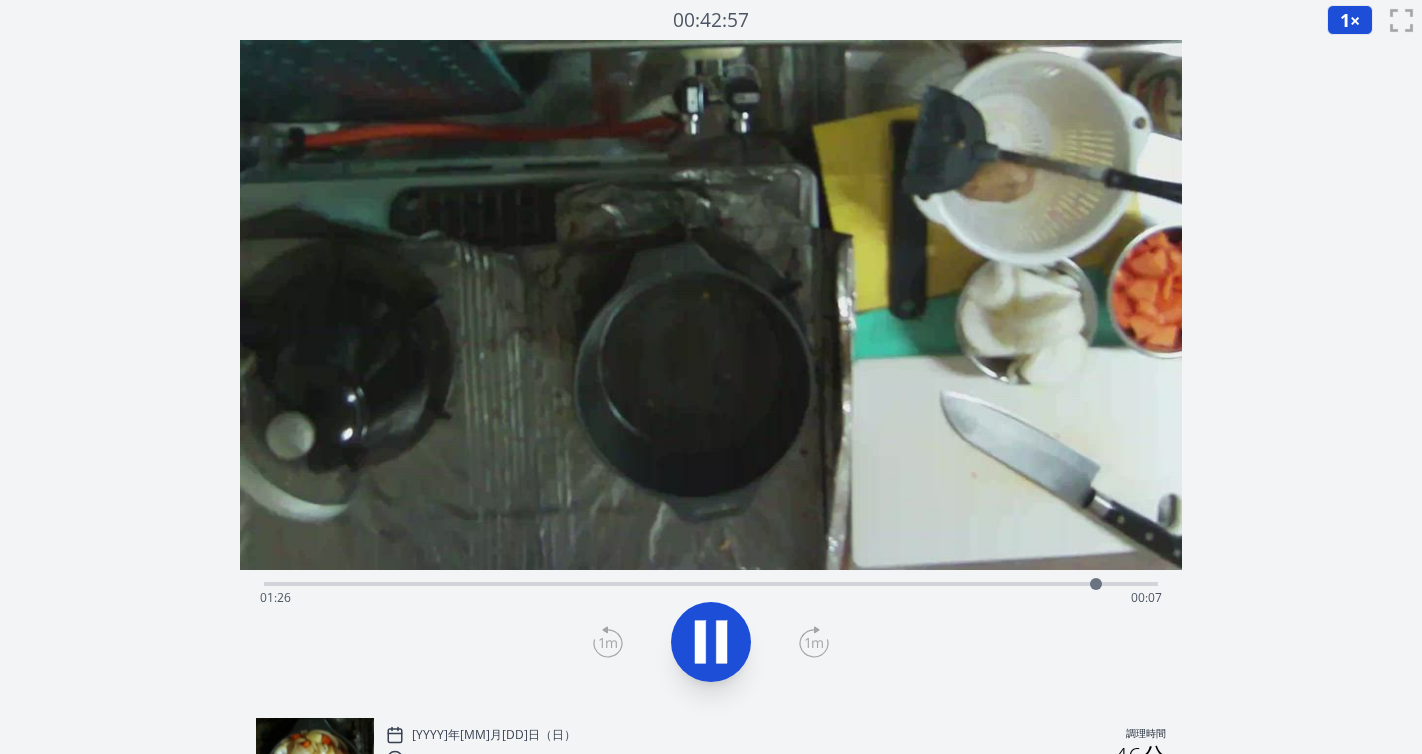 click on "経過時間: 01:26
残り時間: 00:07" at bounding box center [711, 598] 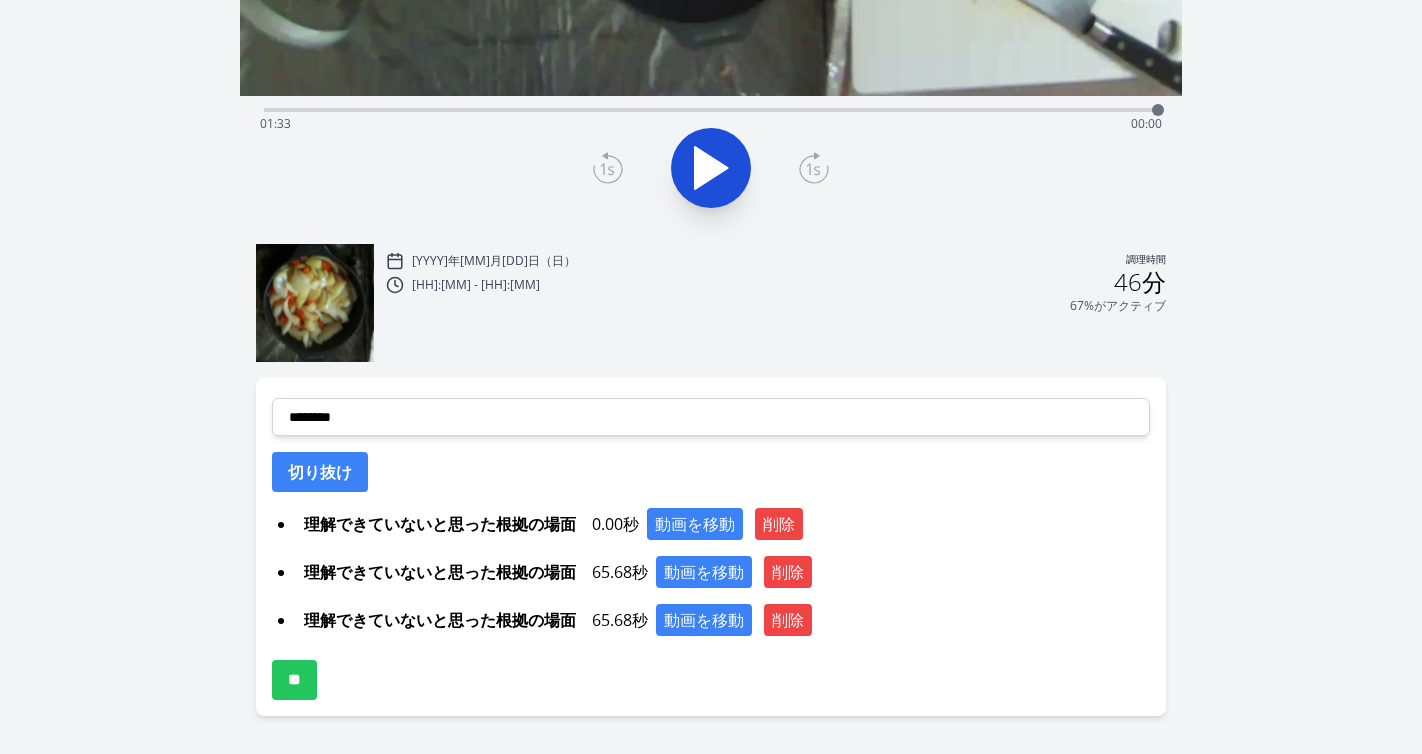 scroll, scrollTop: 480, scrollLeft: 0, axis: vertical 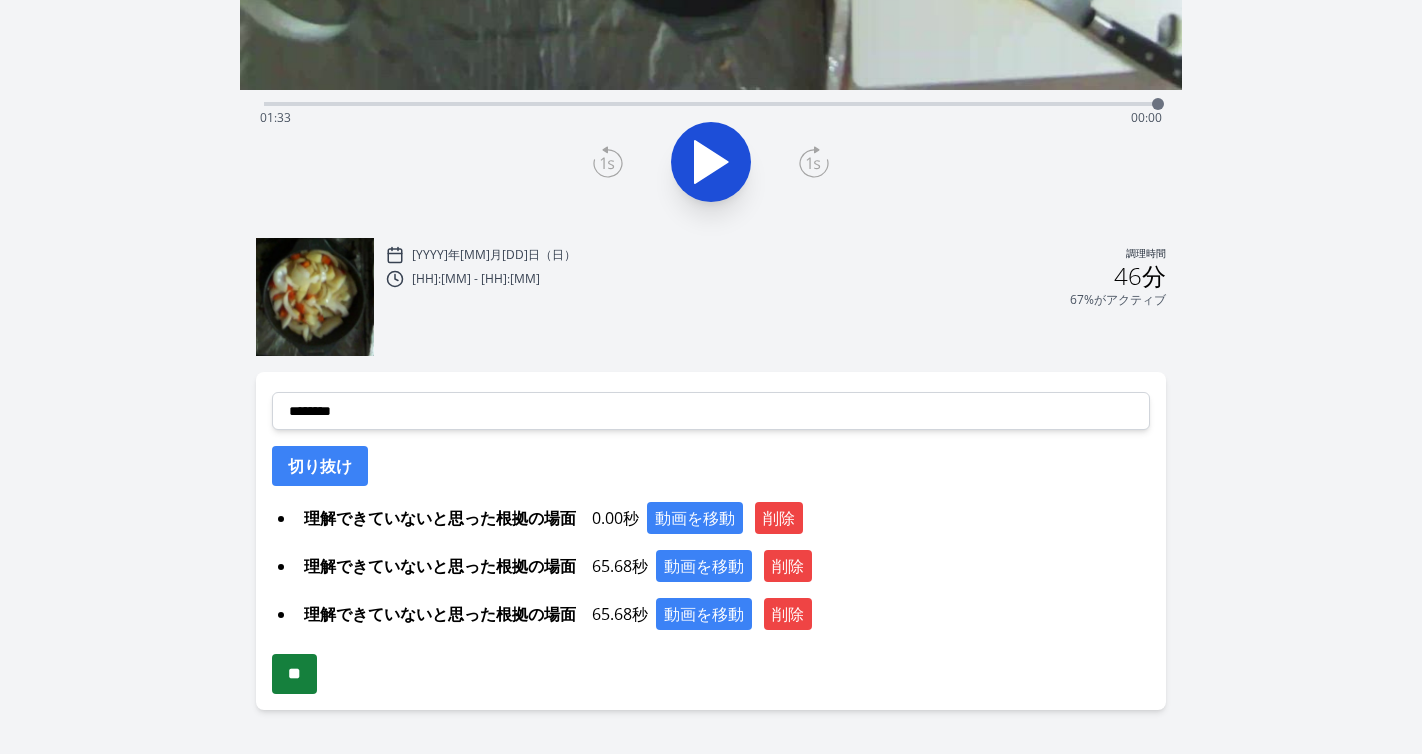 click on "**" at bounding box center (294, 674) 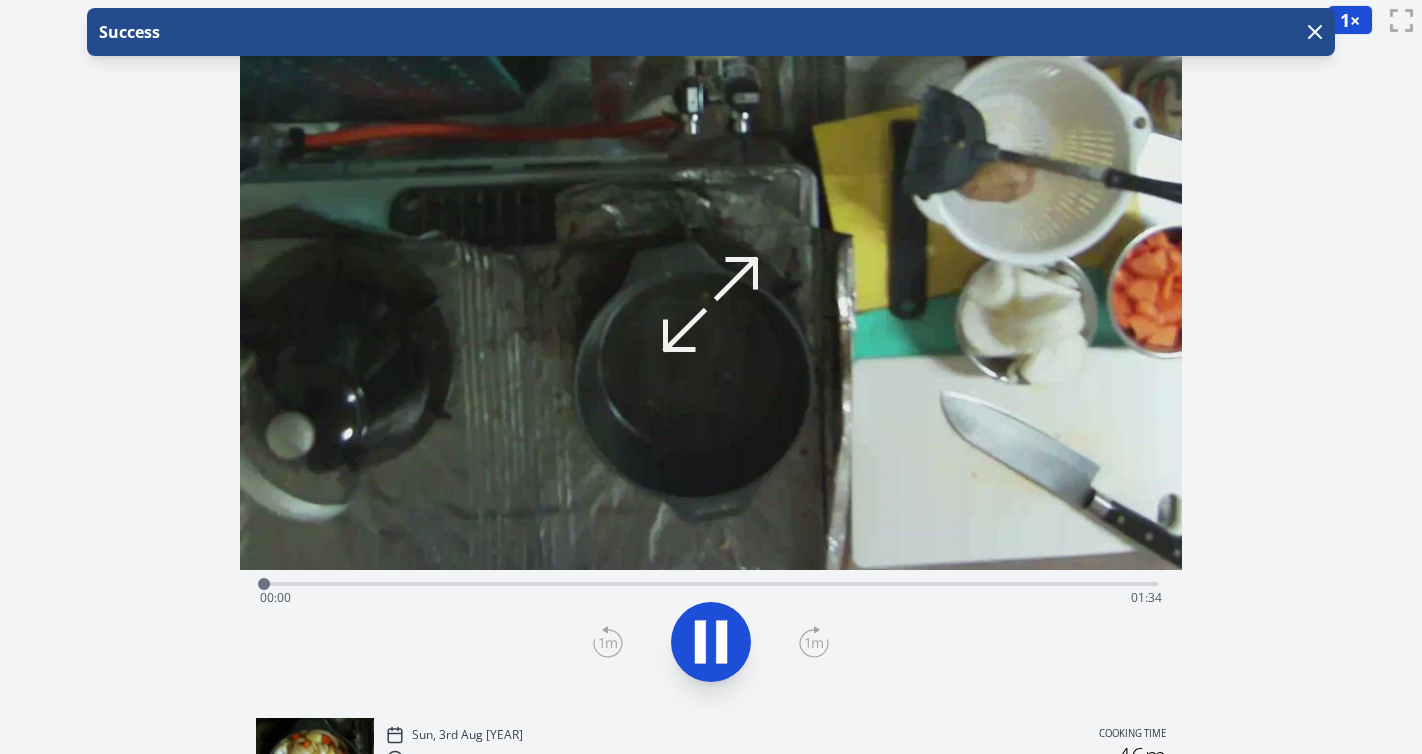 scroll, scrollTop: 0, scrollLeft: 0, axis: both 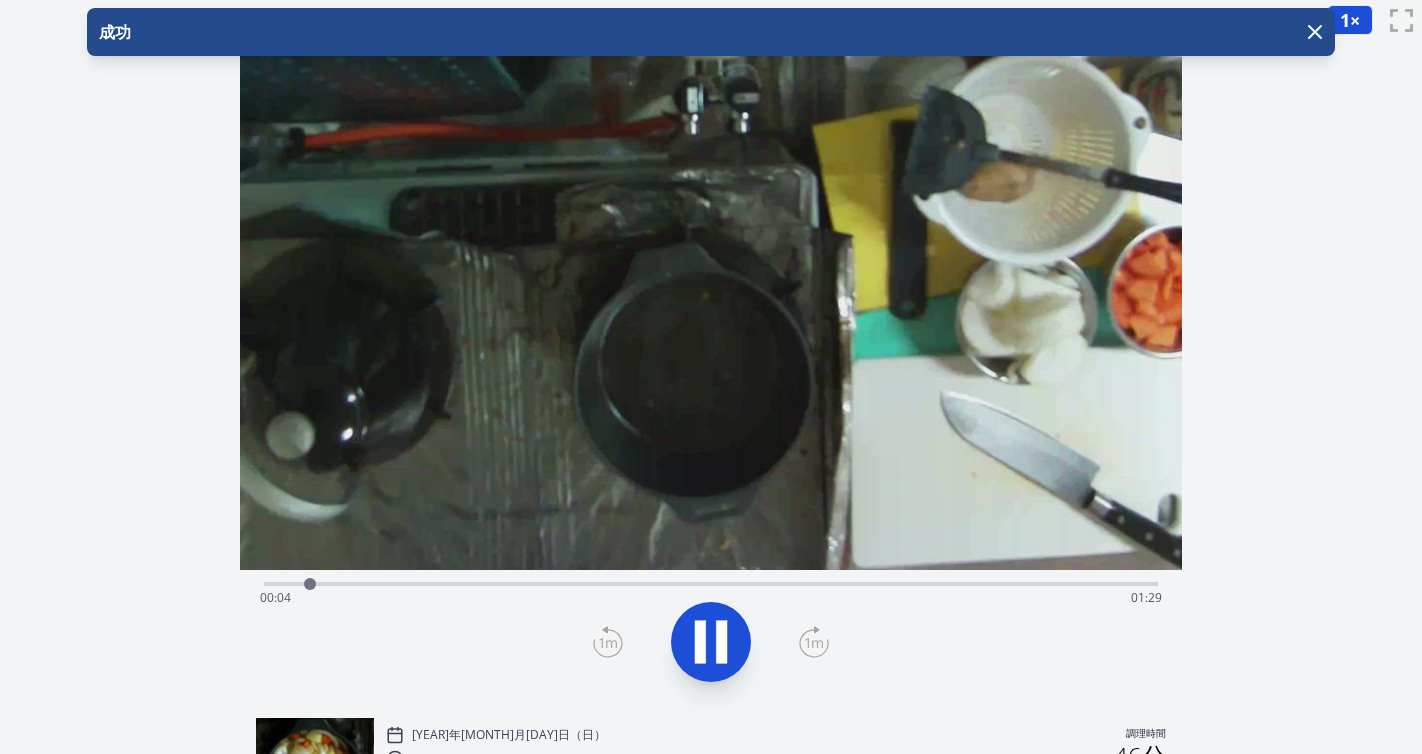 click on "録音を破棄しますか?
一度破棄すると回復できなくなります。
キャンセル
記録を破棄
00:02:19 1  × 0.25倍 0.5× 1× 1.5倍 2×
fullscreen
経過時間: 00:04
残り時間: 01:29" at bounding box center (711, 643) 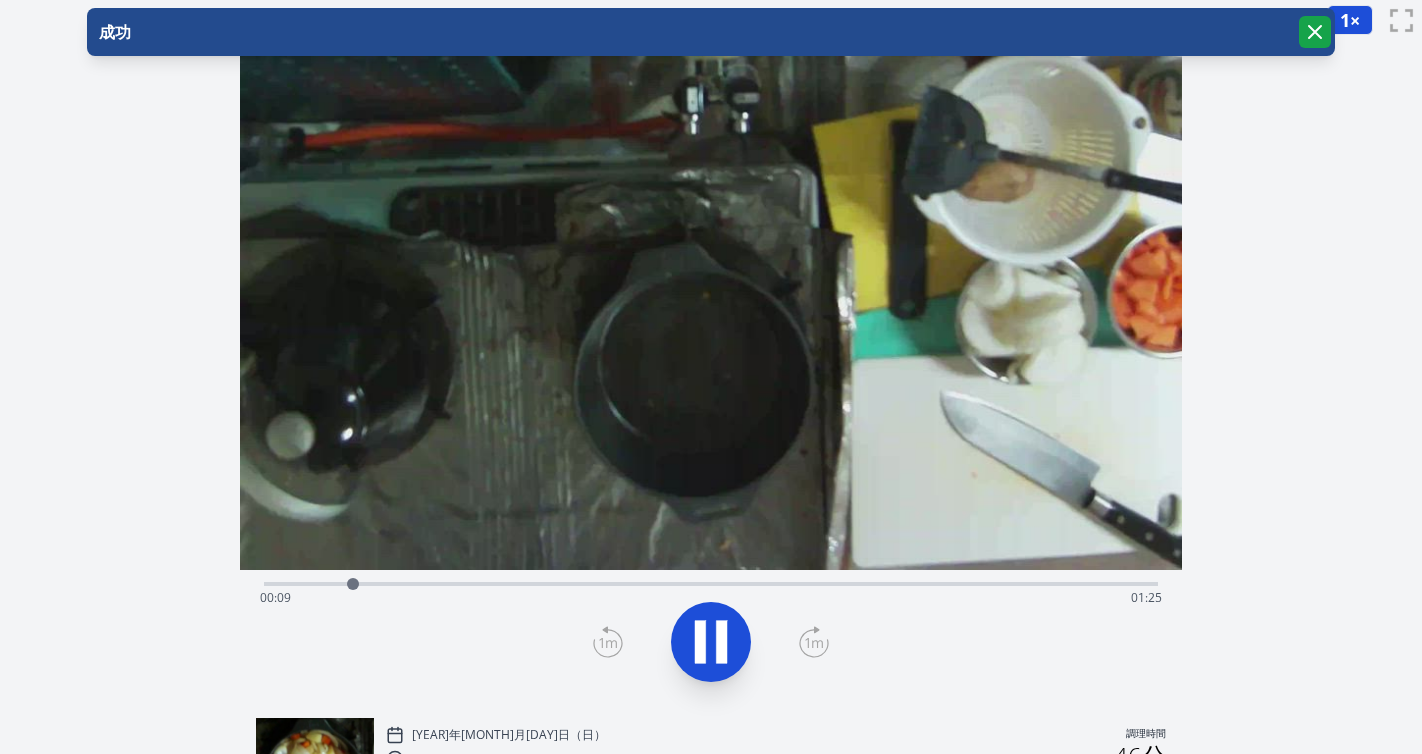 click 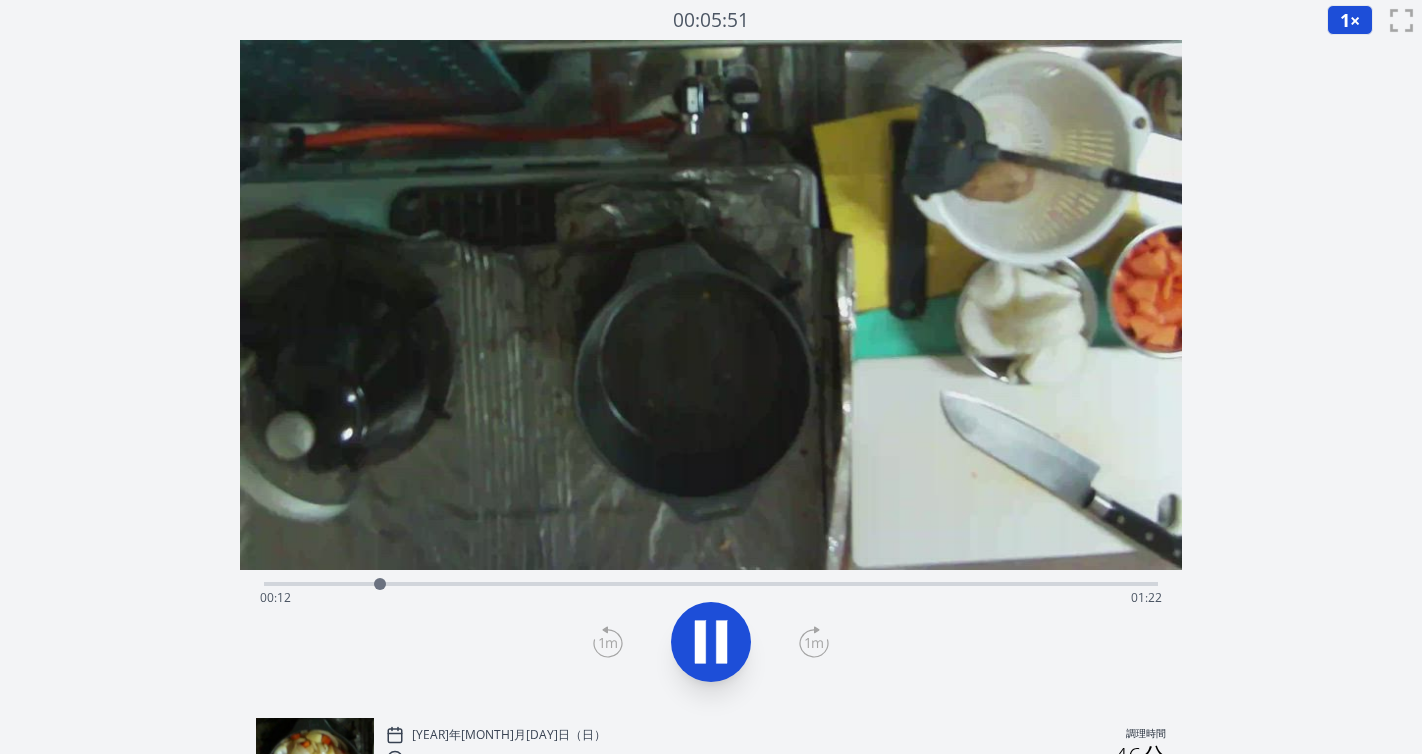 click on "経過時間: 00:12
残り時間: 01:22" at bounding box center (711, 582) 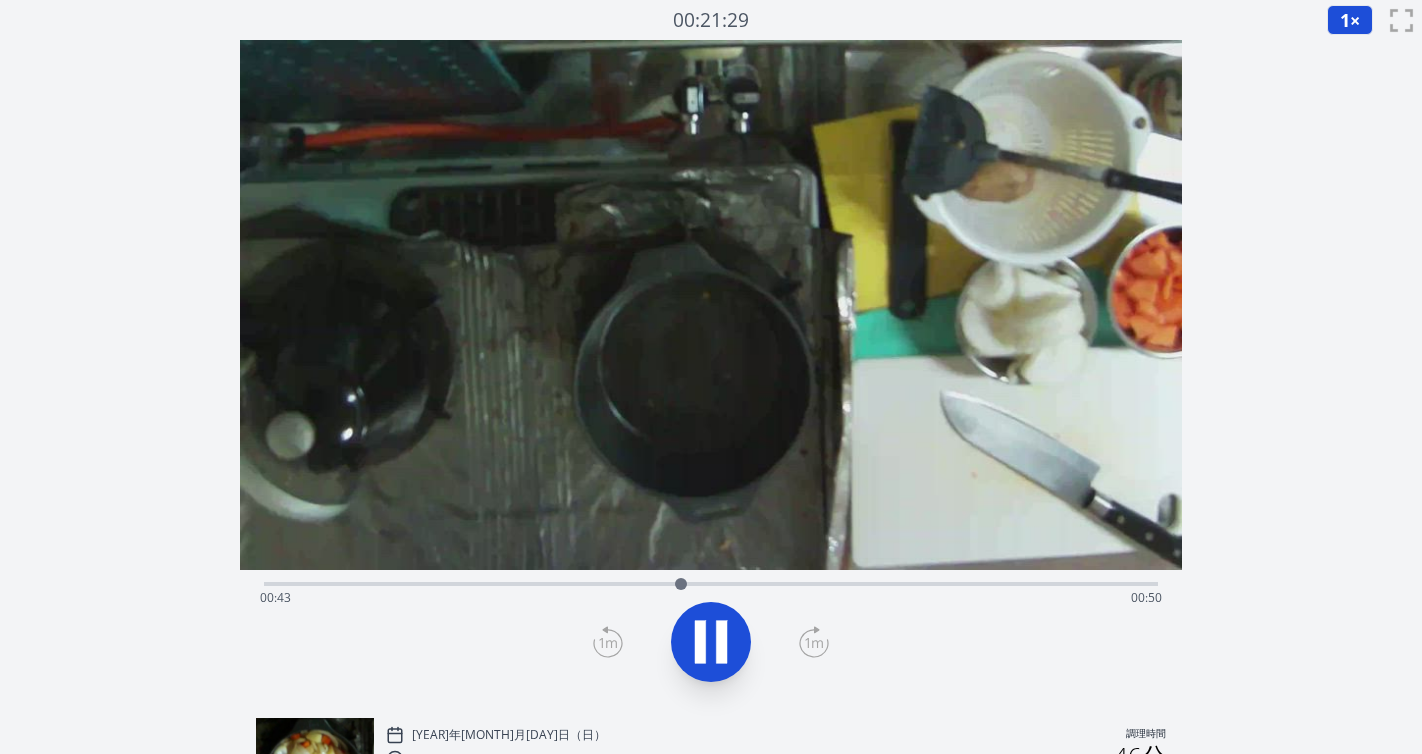 click on "経過時間: 00:43
残り時間: 00:50" at bounding box center [711, 582] 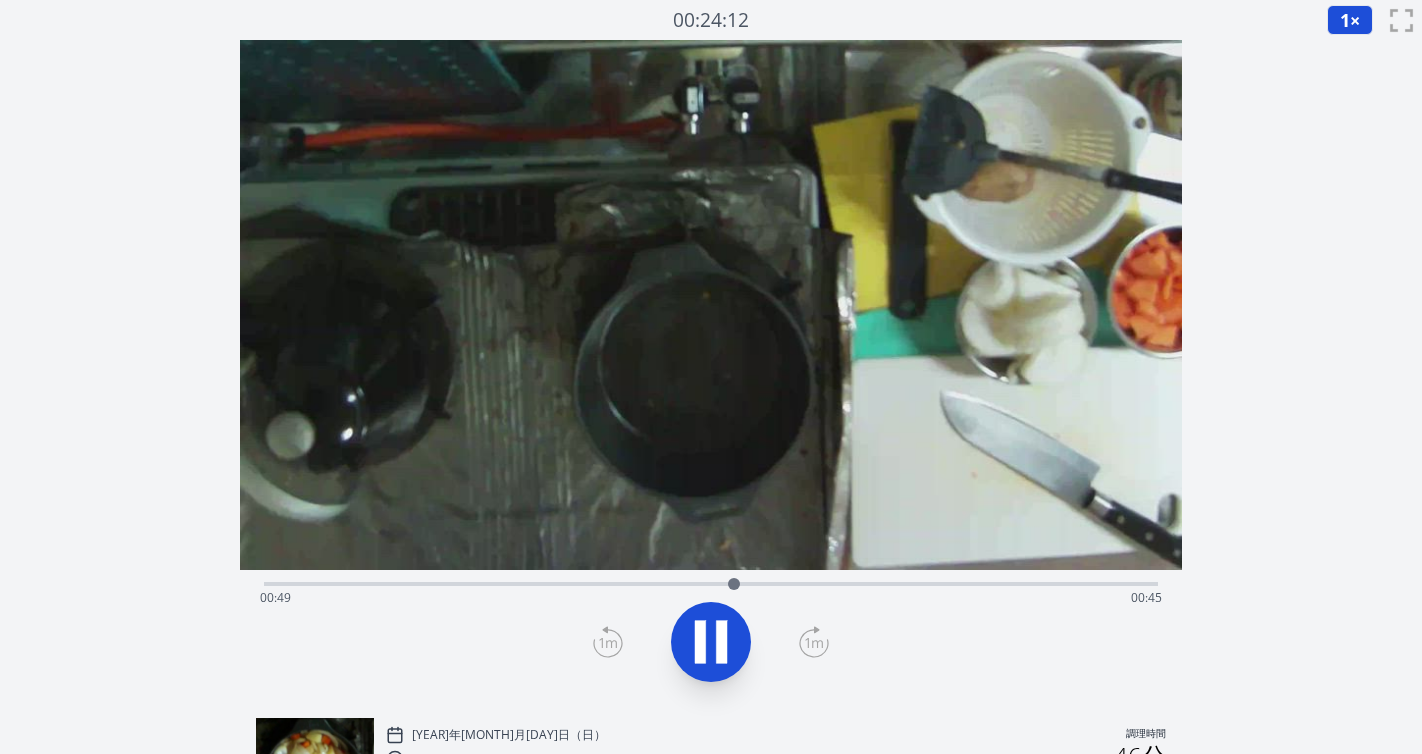 click on "経過時間: 00:49
残り時間: 00:45" at bounding box center (711, 582) 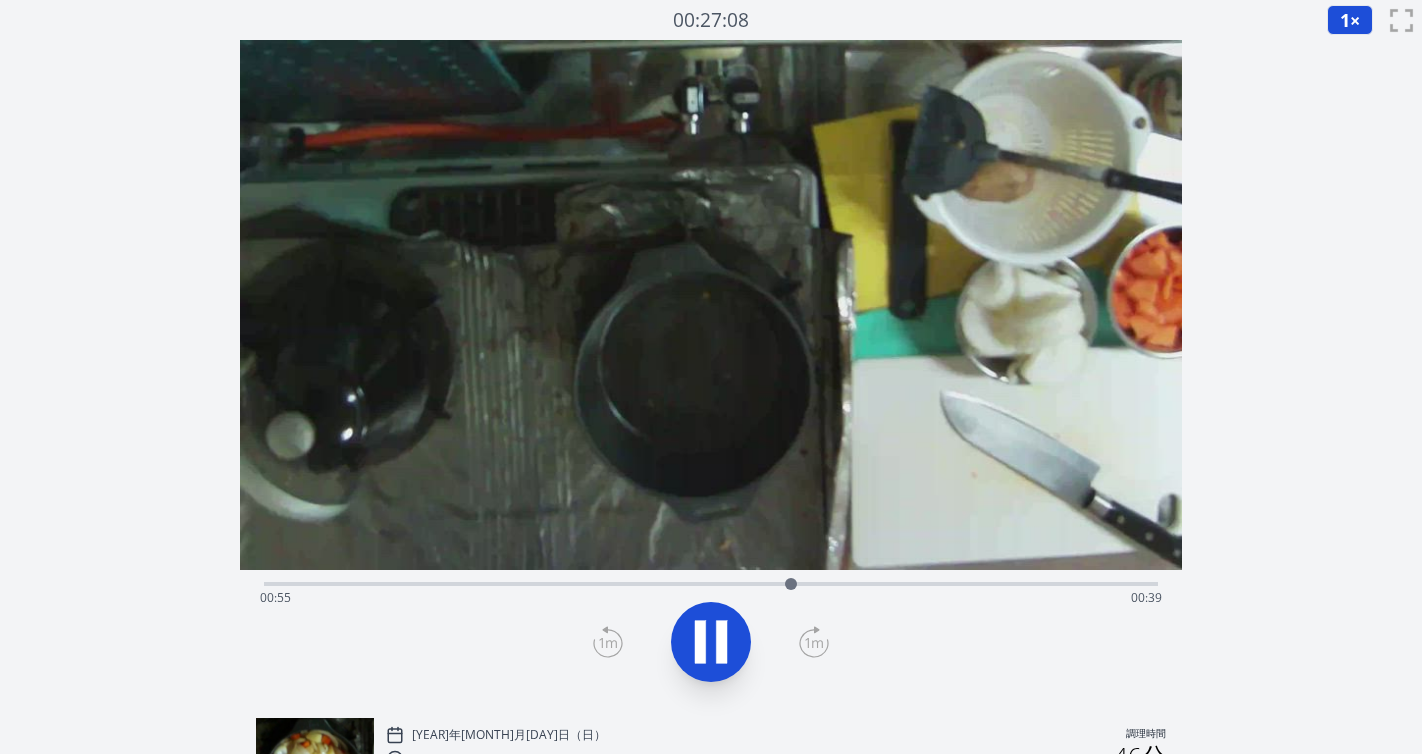 click on "経過時間: 00:55
残り時間: 00:39" at bounding box center (711, 598) 